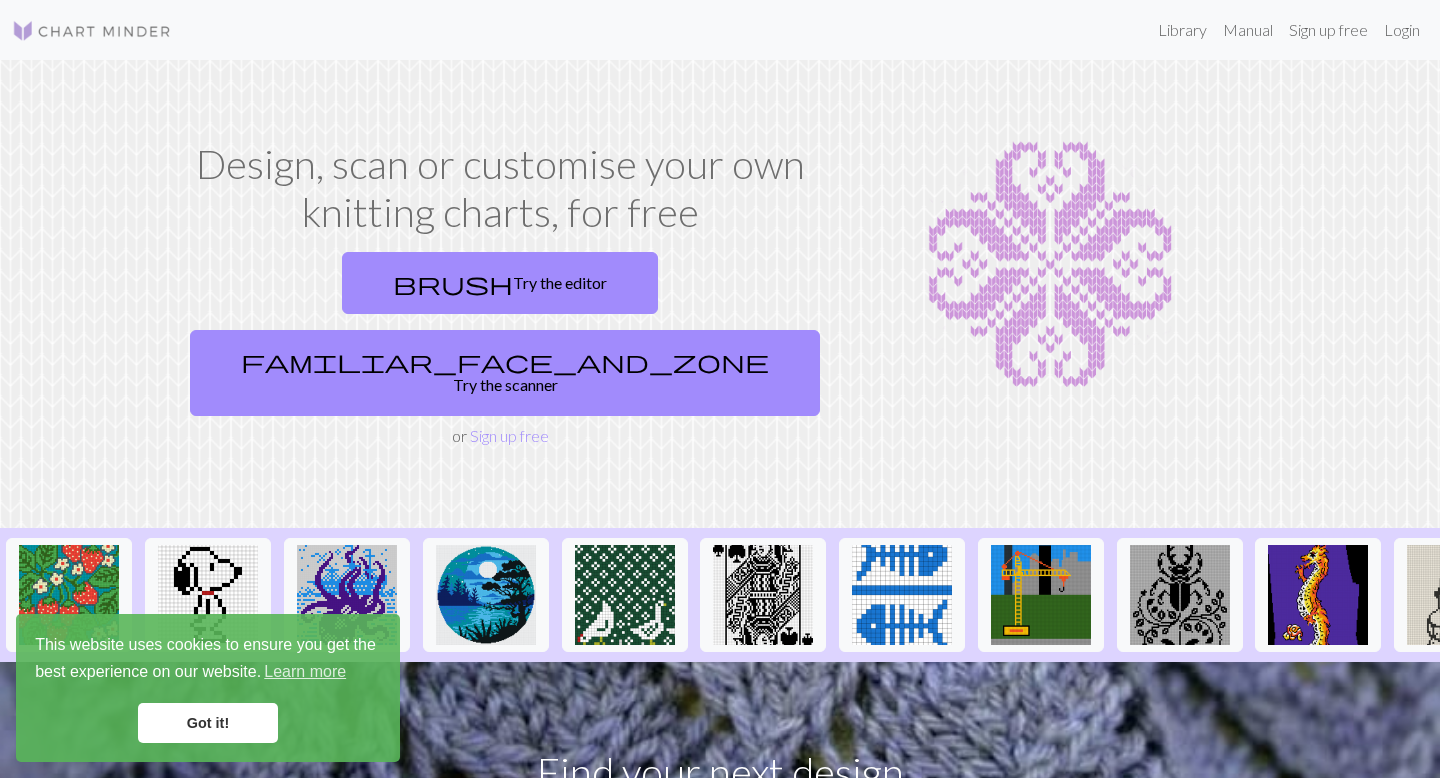 scroll, scrollTop: 0, scrollLeft: 0, axis: both 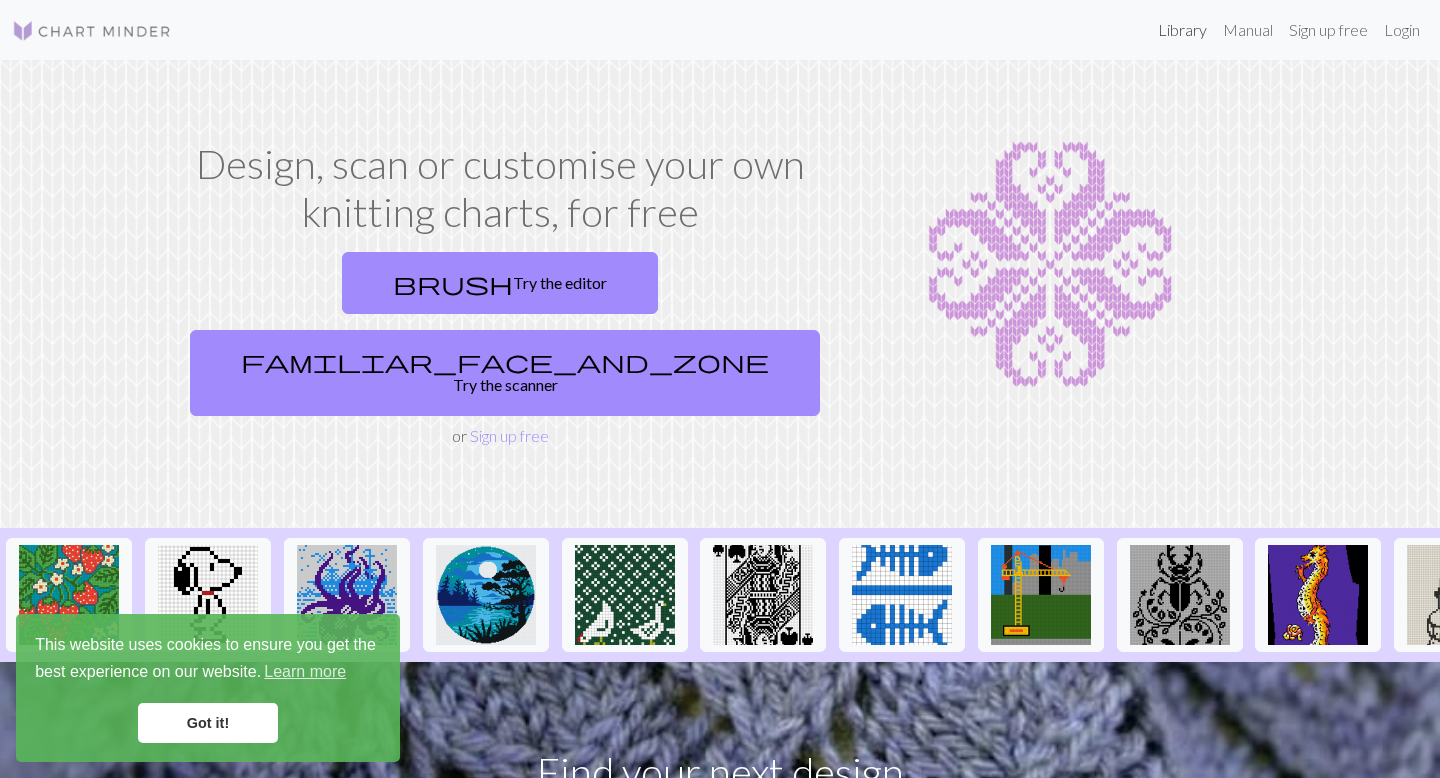 click on "Library" at bounding box center [1182, 30] 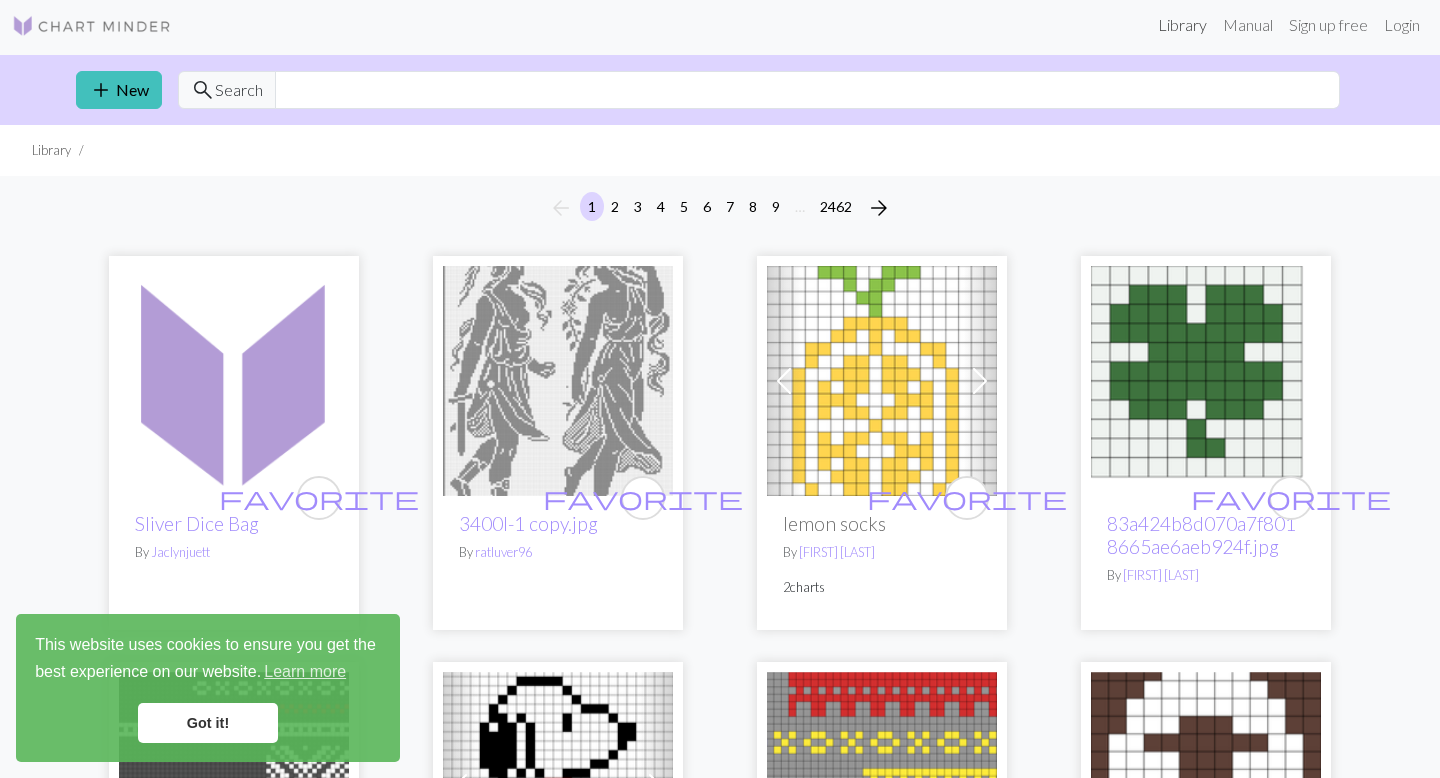 scroll, scrollTop: 2, scrollLeft: 0, axis: vertical 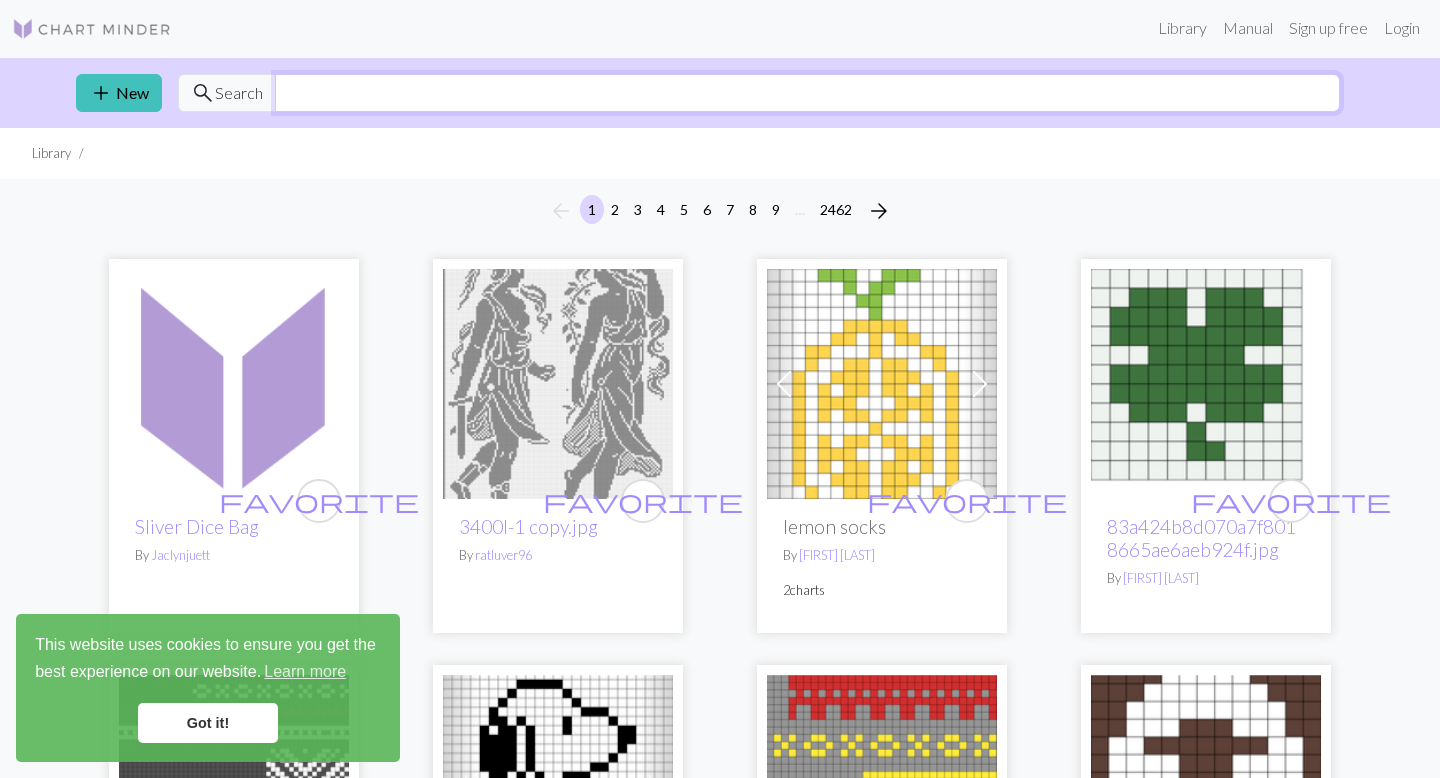 click at bounding box center (807, 93) 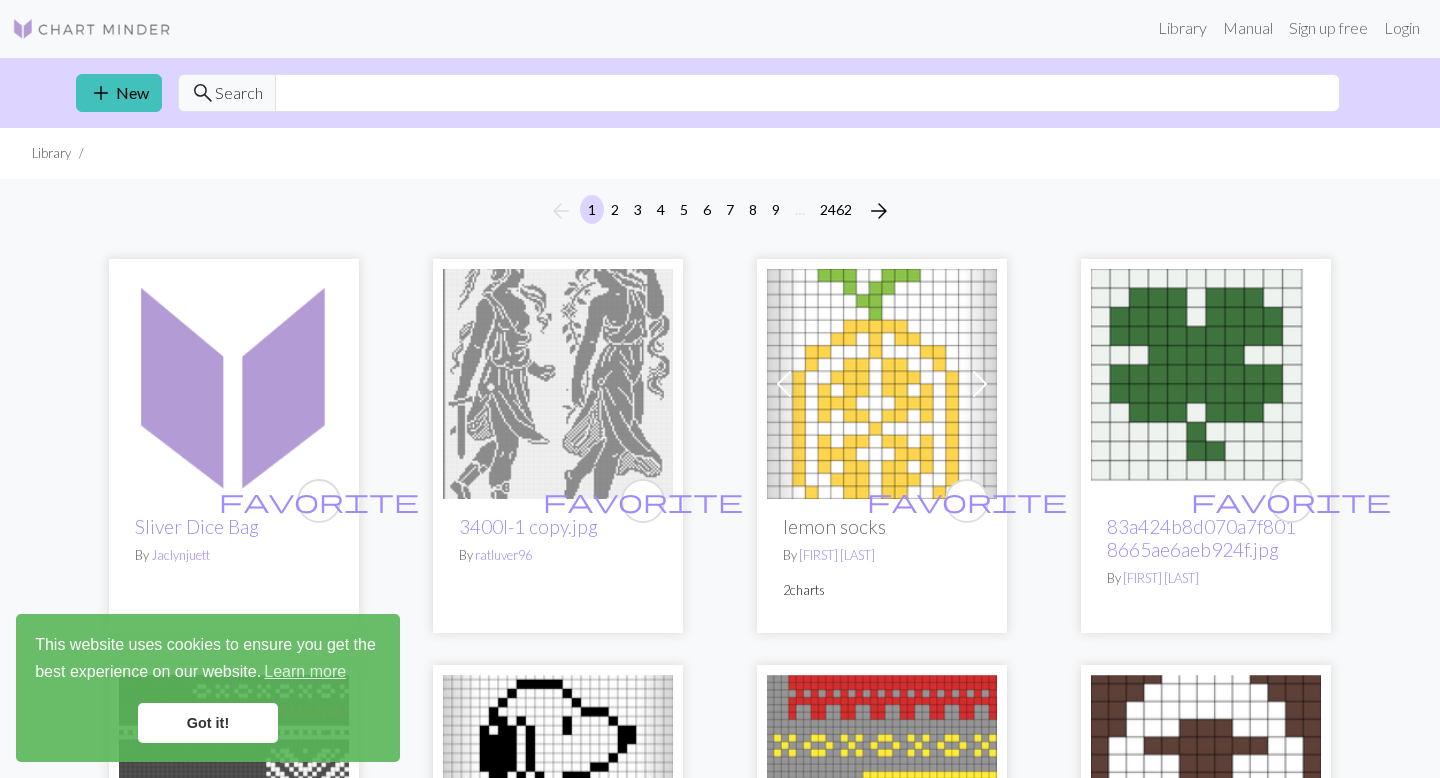 click on "arrow_back 1 2 3 4 5 6 7 8 9 … 2462 arrow_forward" at bounding box center [720, 211] 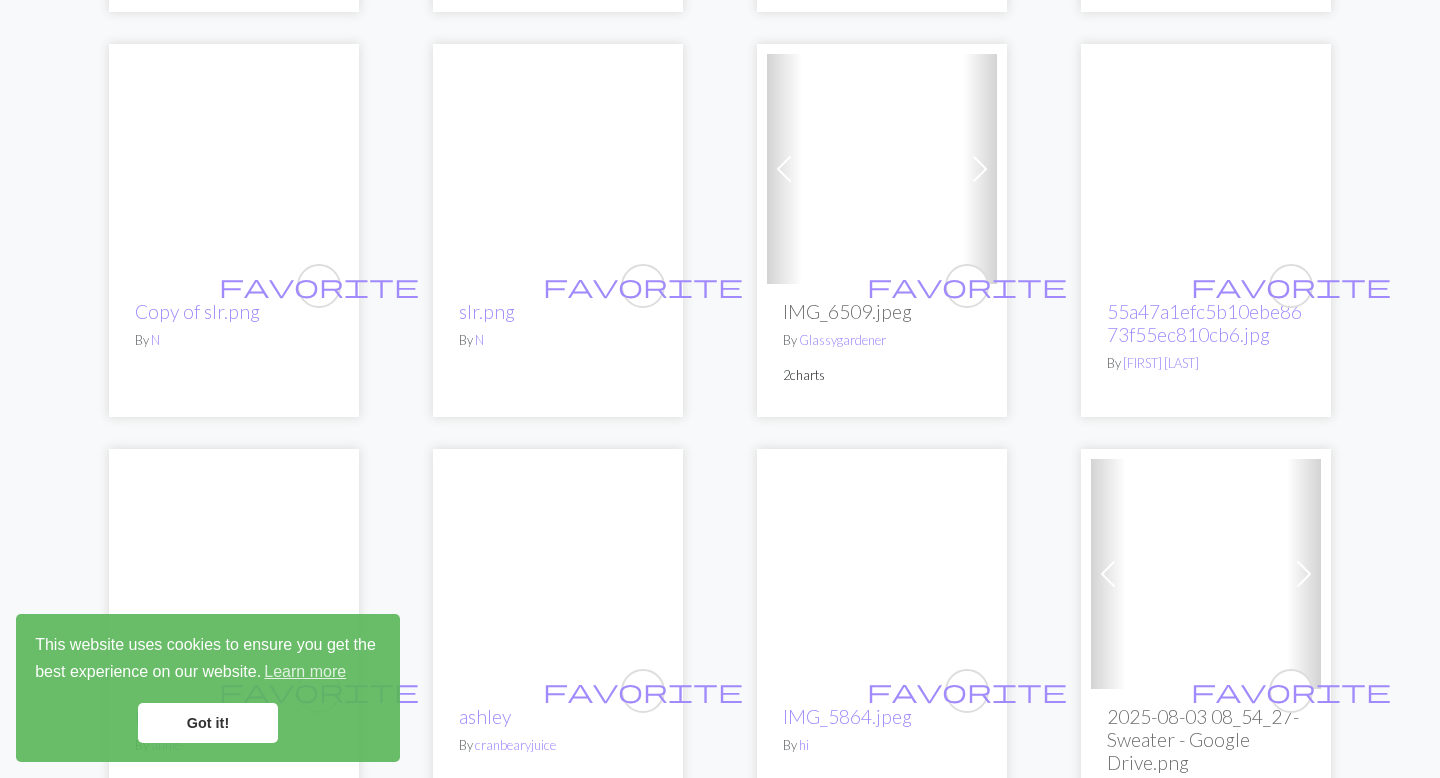 scroll, scrollTop: 3105, scrollLeft: 0, axis: vertical 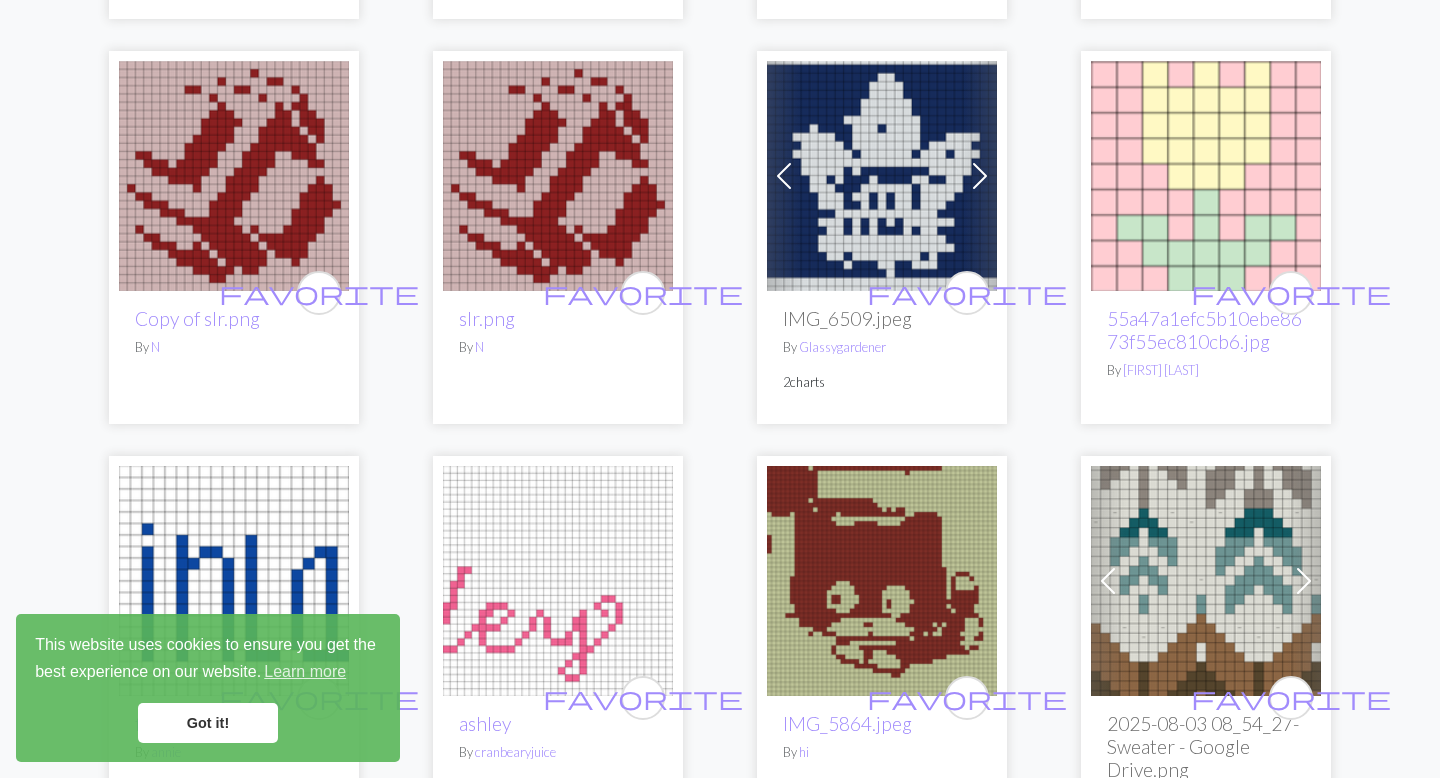 click on "Got it!" at bounding box center [208, 723] 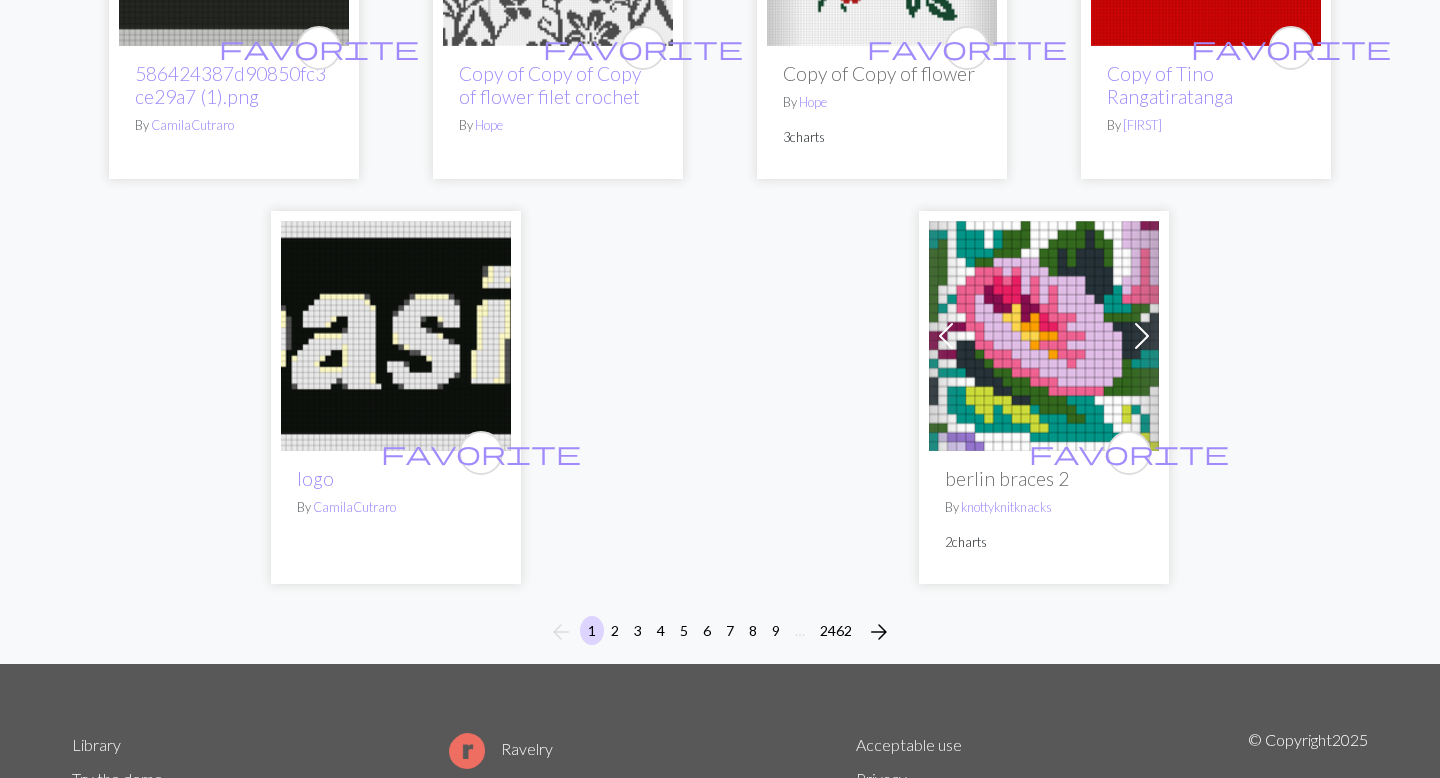 scroll, scrollTop: 5031, scrollLeft: 0, axis: vertical 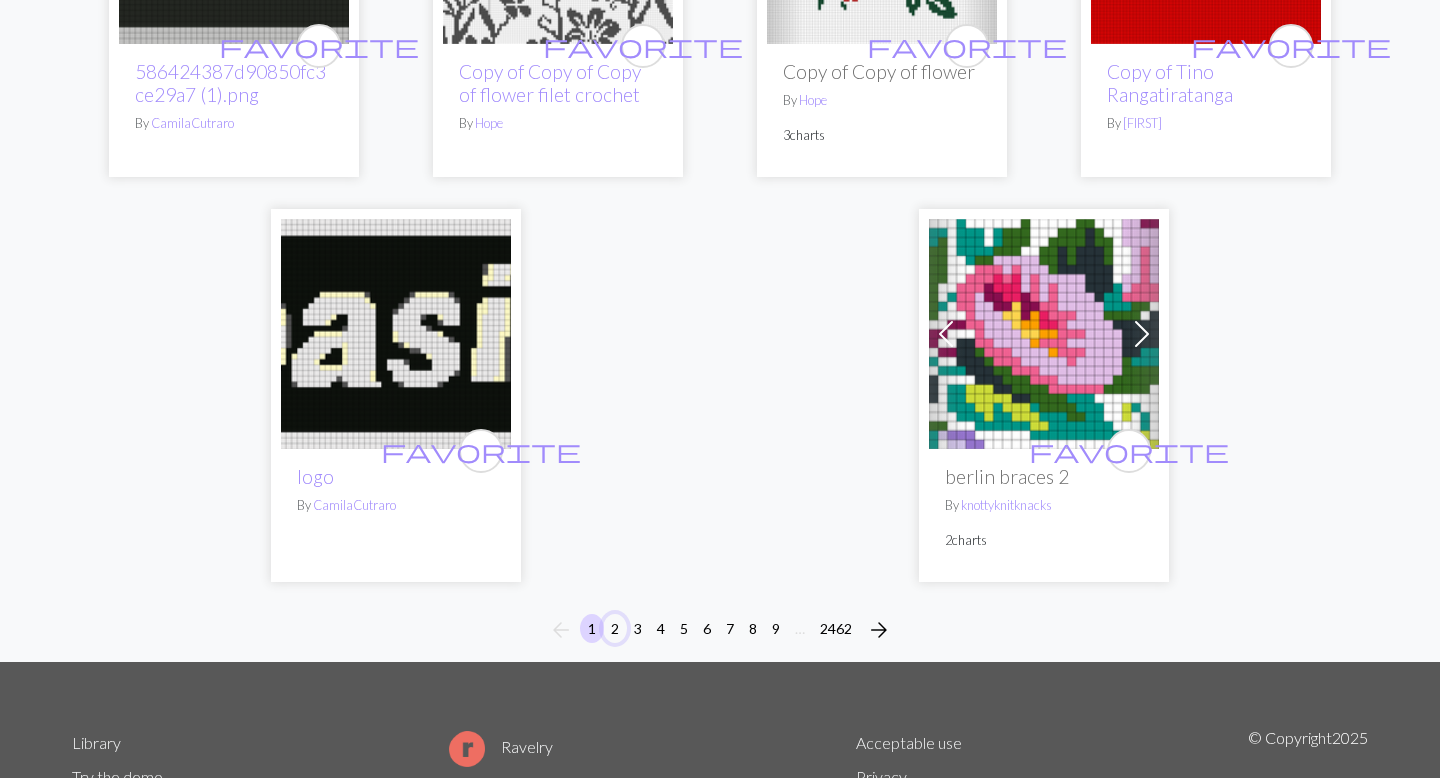 click on "2" at bounding box center [615, 628] 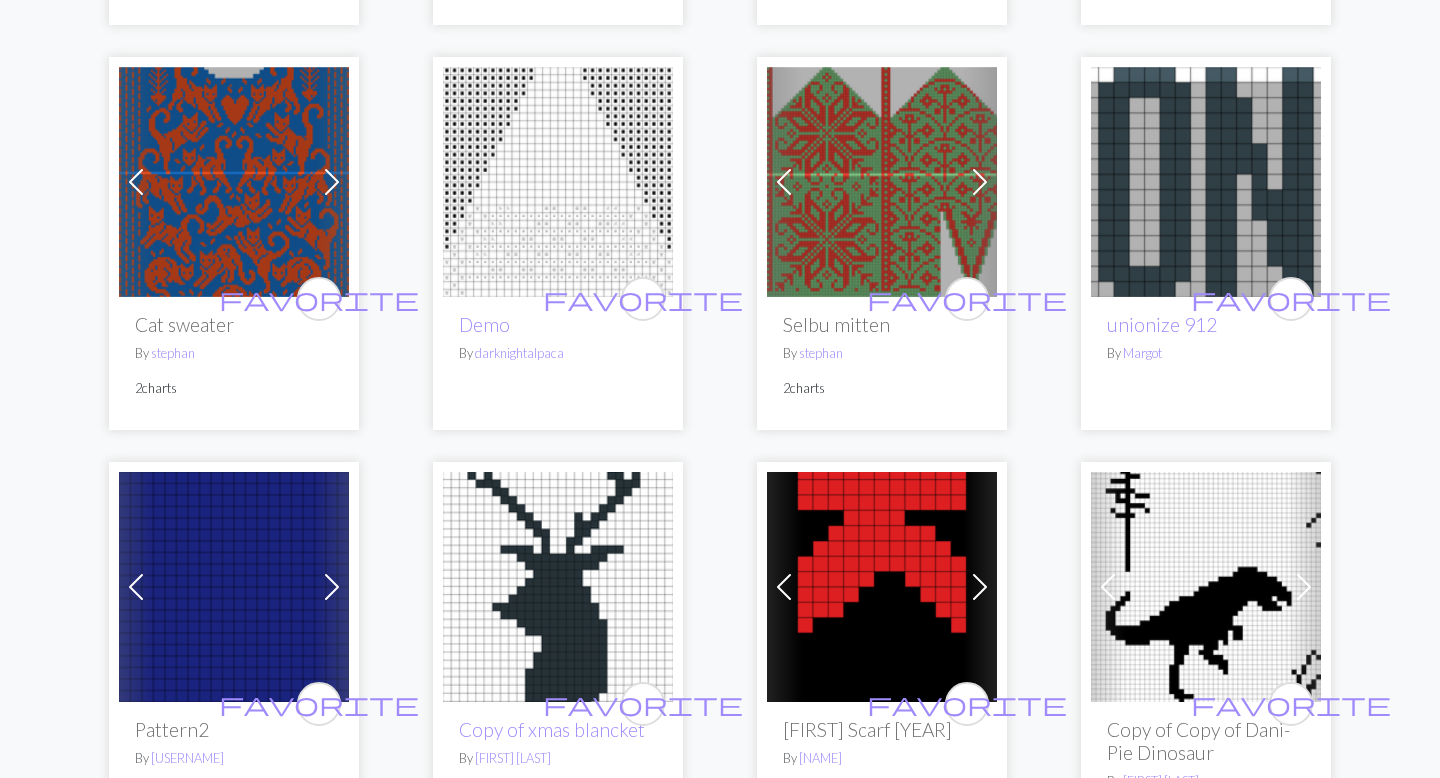 scroll, scrollTop: 2761, scrollLeft: 0, axis: vertical 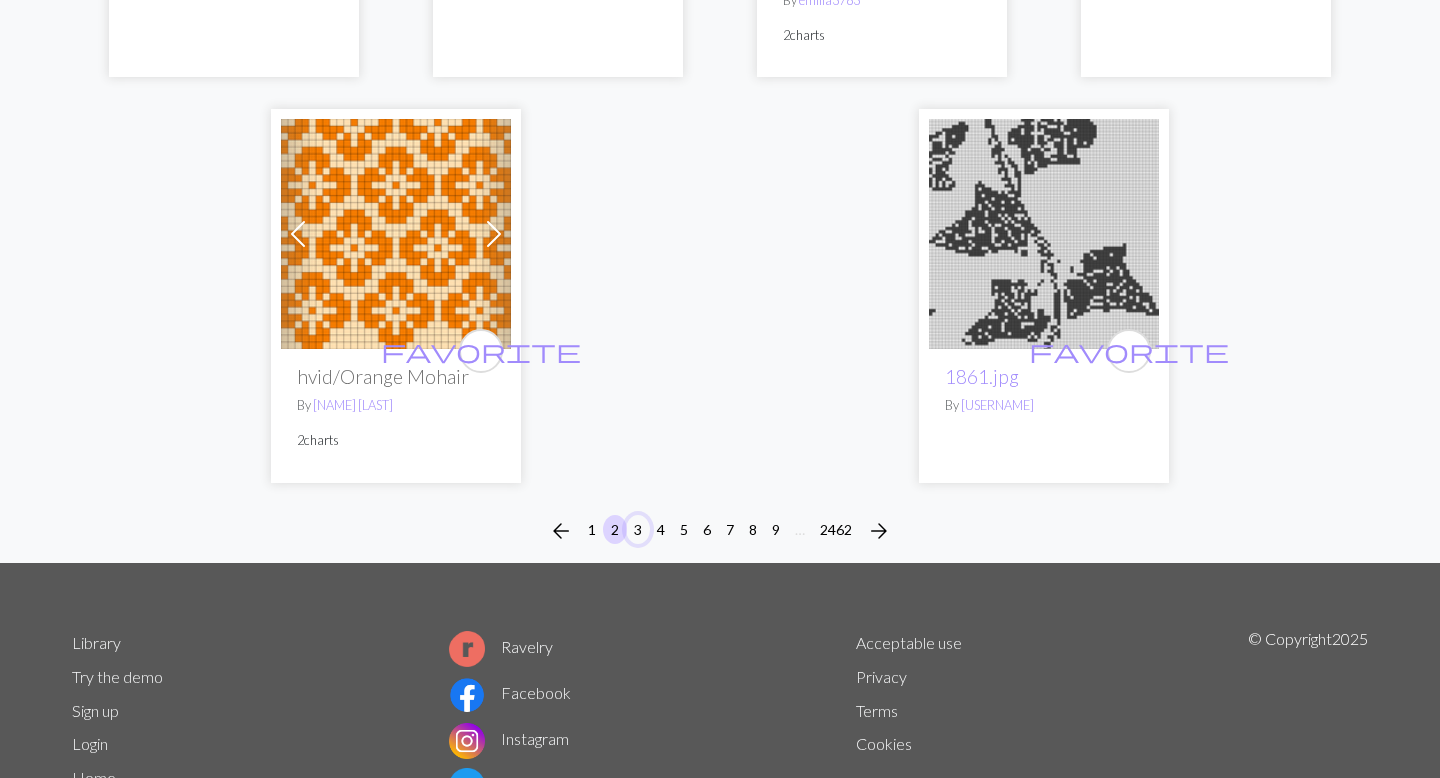 click on "3" at bounding box center [638, 529] 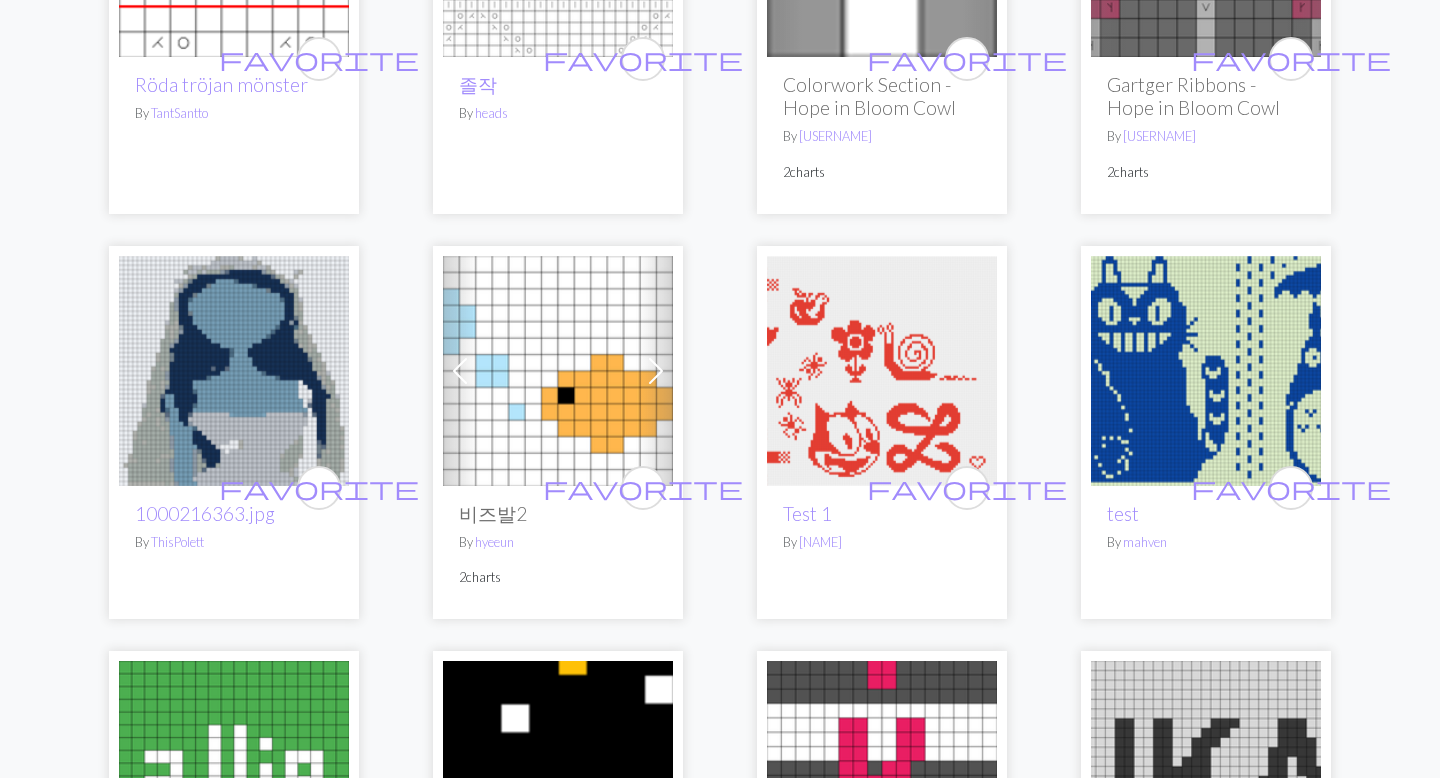 scroll, scrollTop: 1742, scrollLeft: 0, axis: vertical 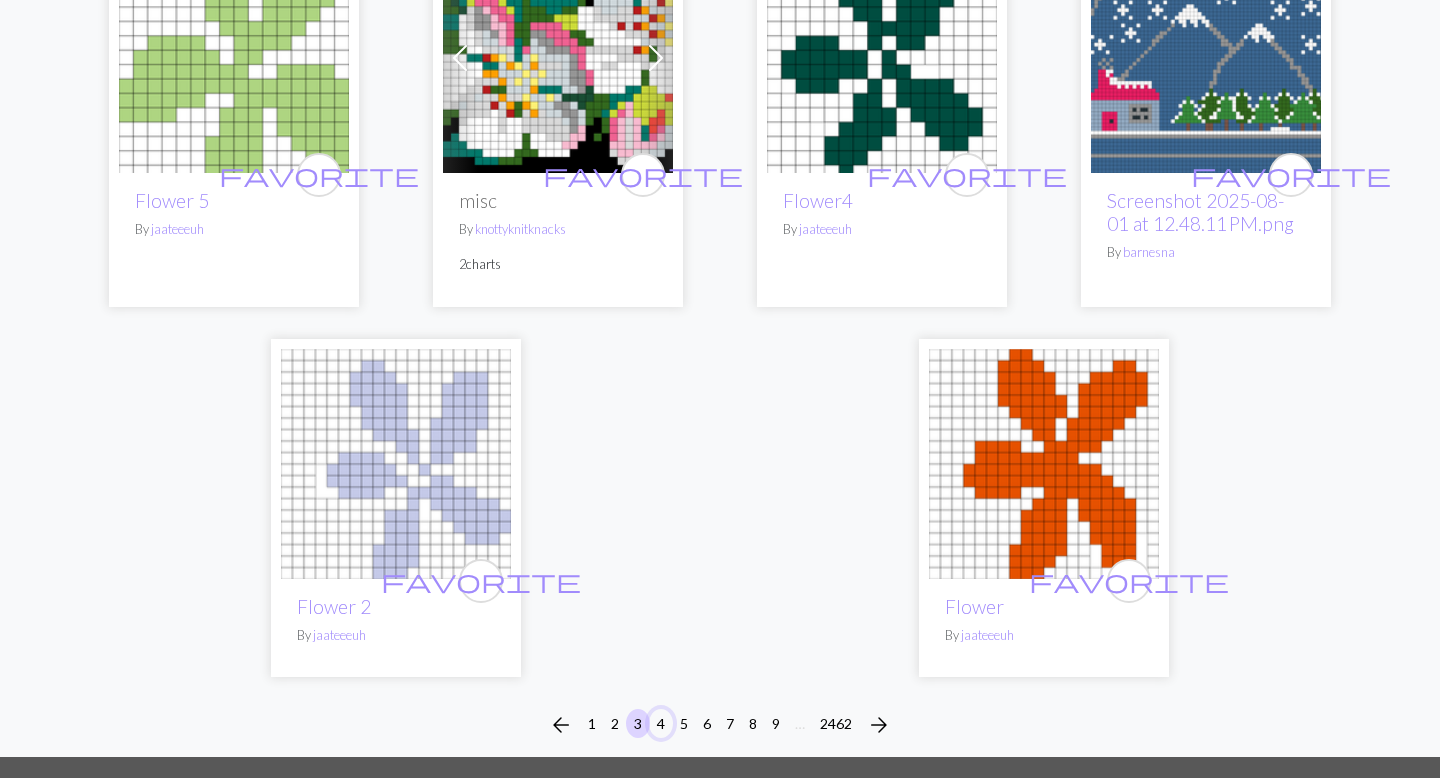 click on "4" at bounding box center (661, 723) 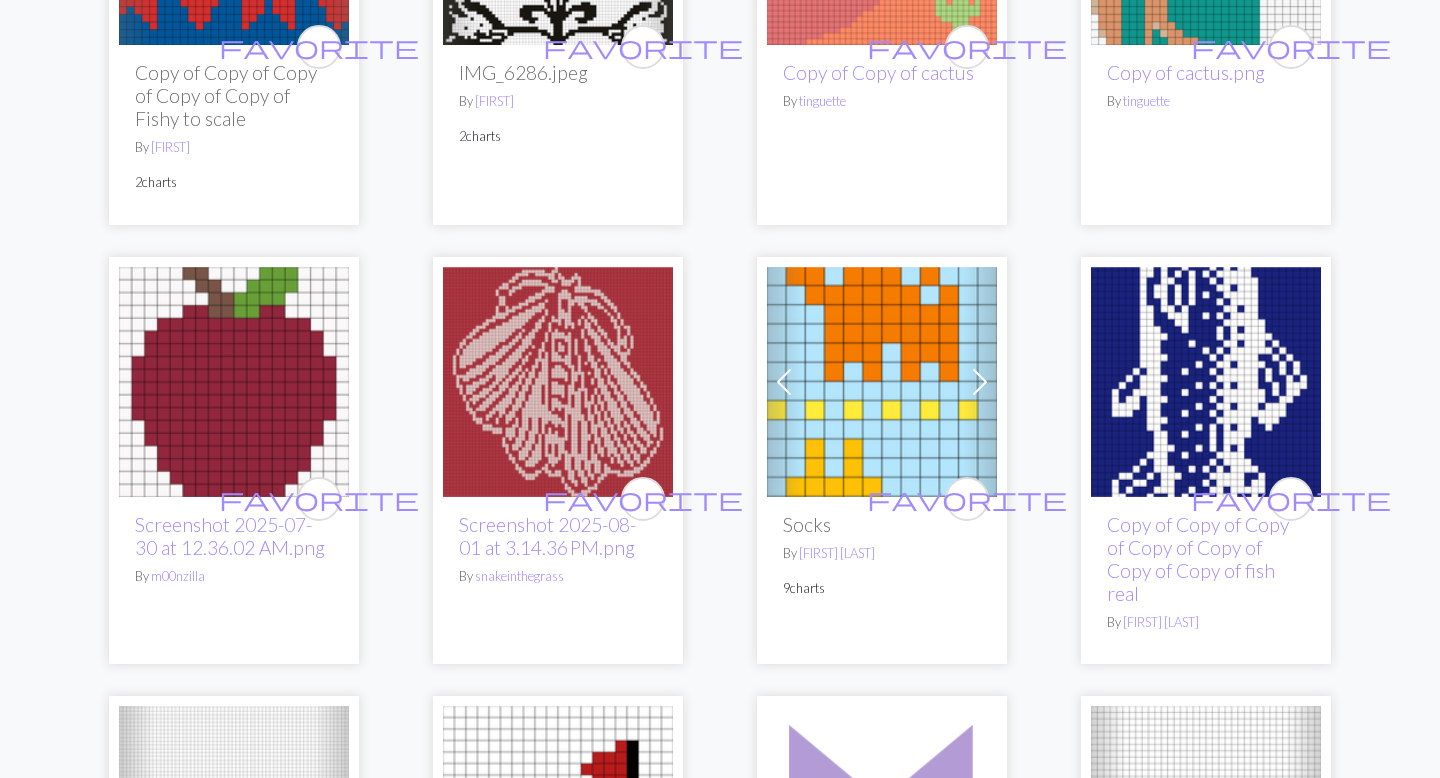 scroll, scrollTop: 461, scrollLeft: 0, axis: vertical 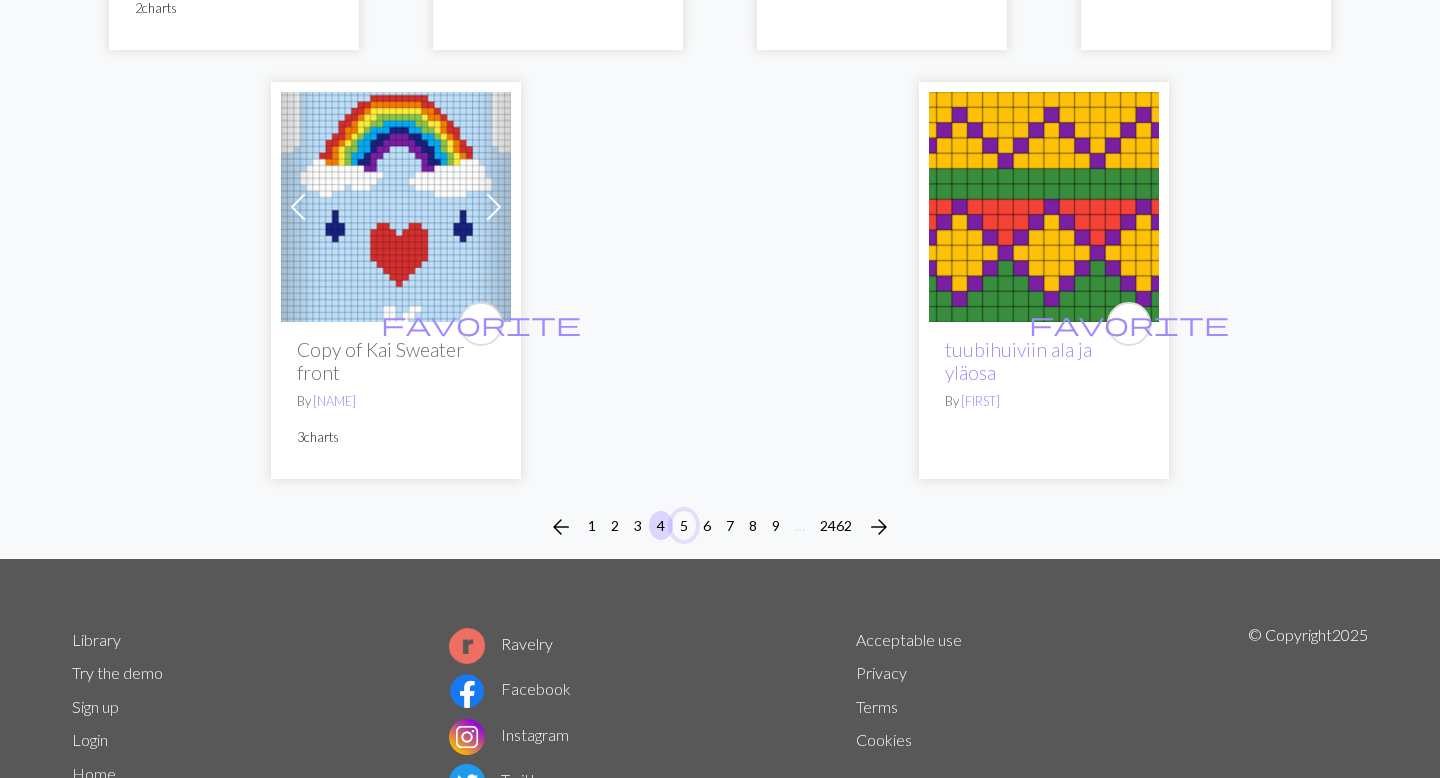 click on "5" at bounding box center [684, 525] 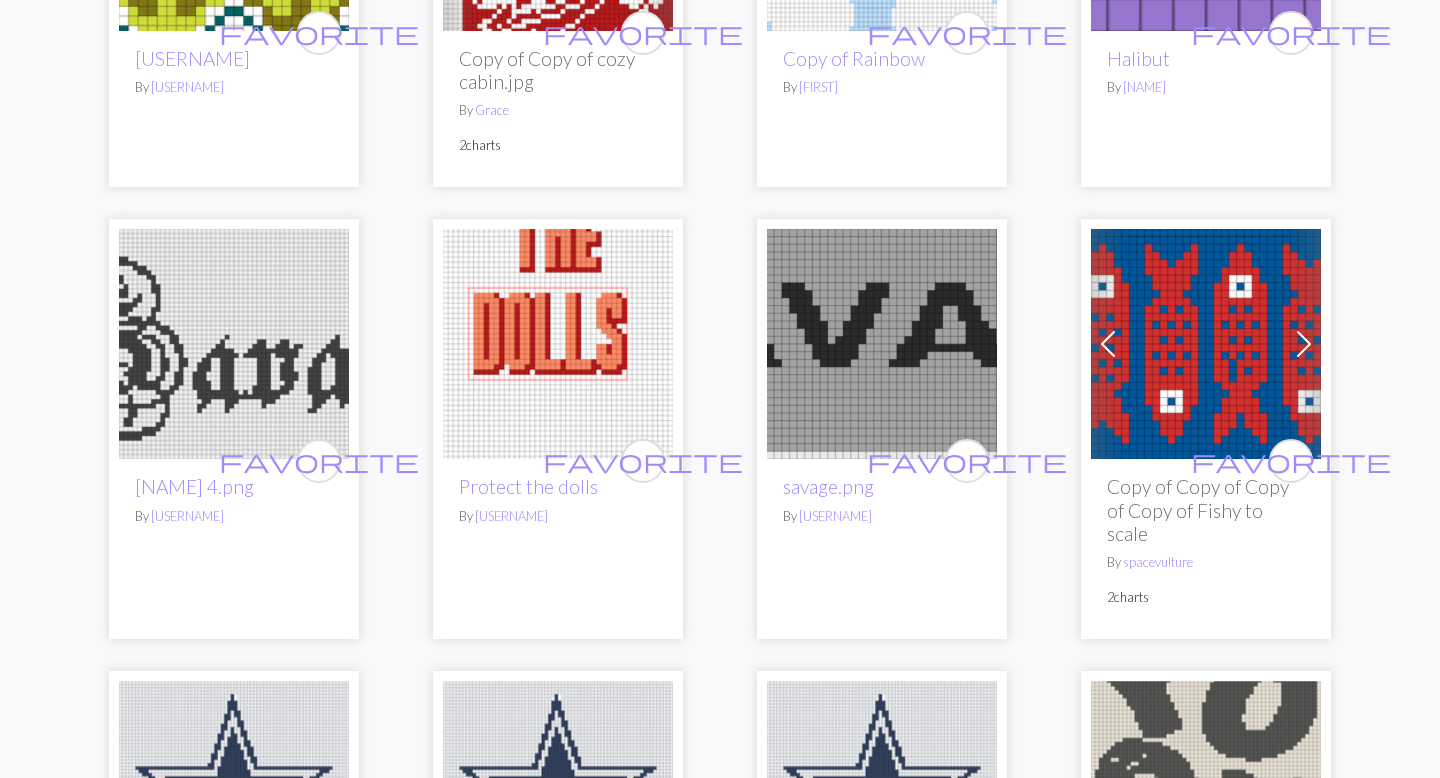 scroll, scrollTop: 1307, scrollLeft: 0, axis: vertical 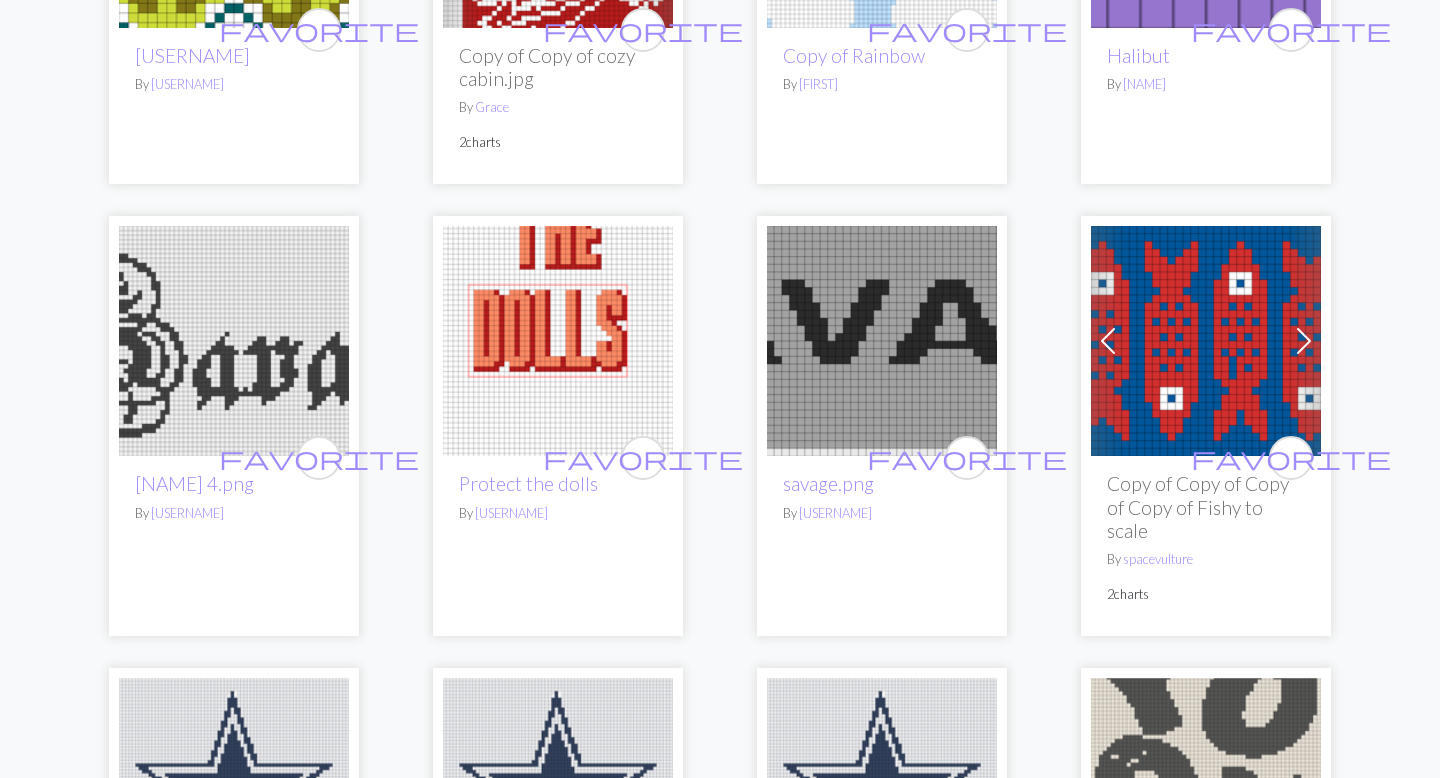 click at bounding box center [234, 341] 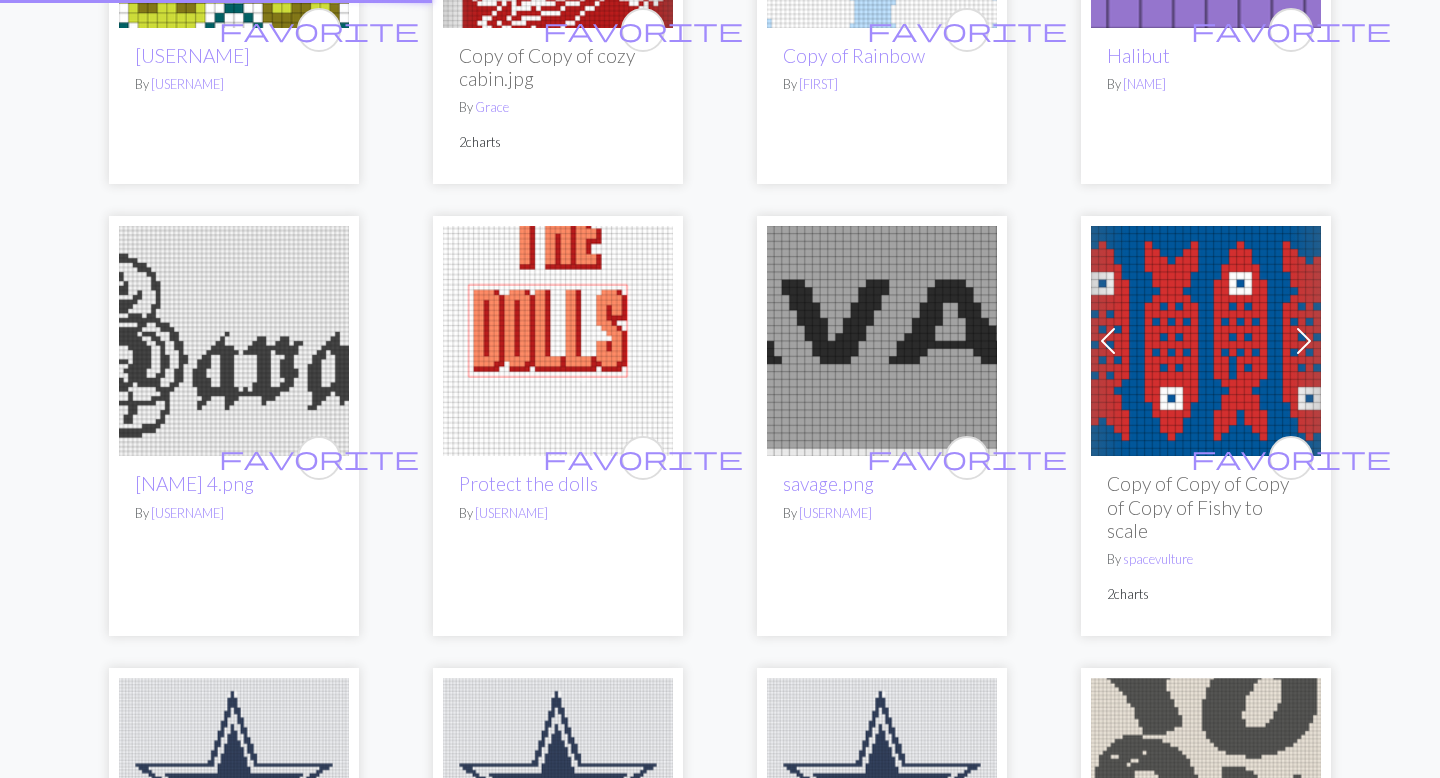 scroll, scrollTop: 0, scrollLeft: 0, axis: both 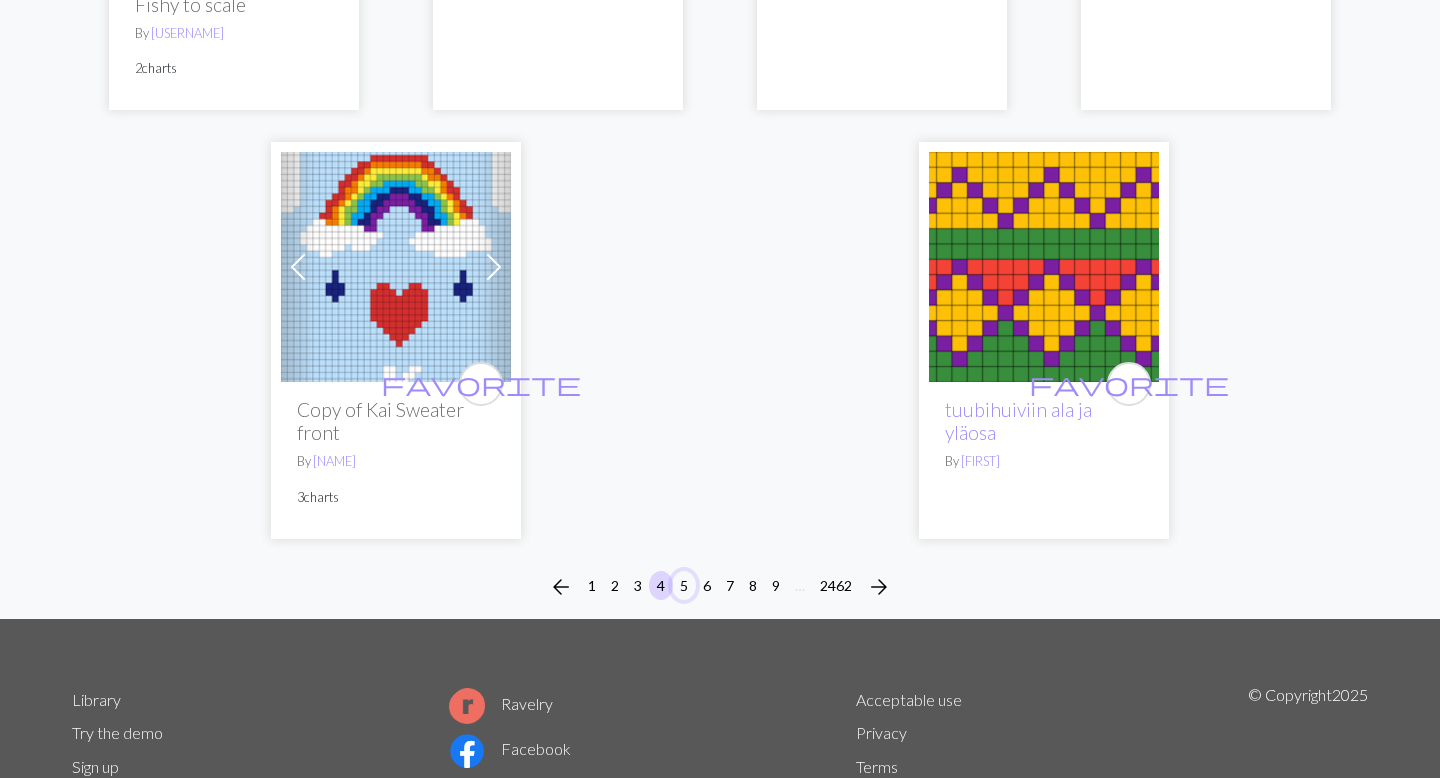 click on "5" at bounding box center (684, 585) 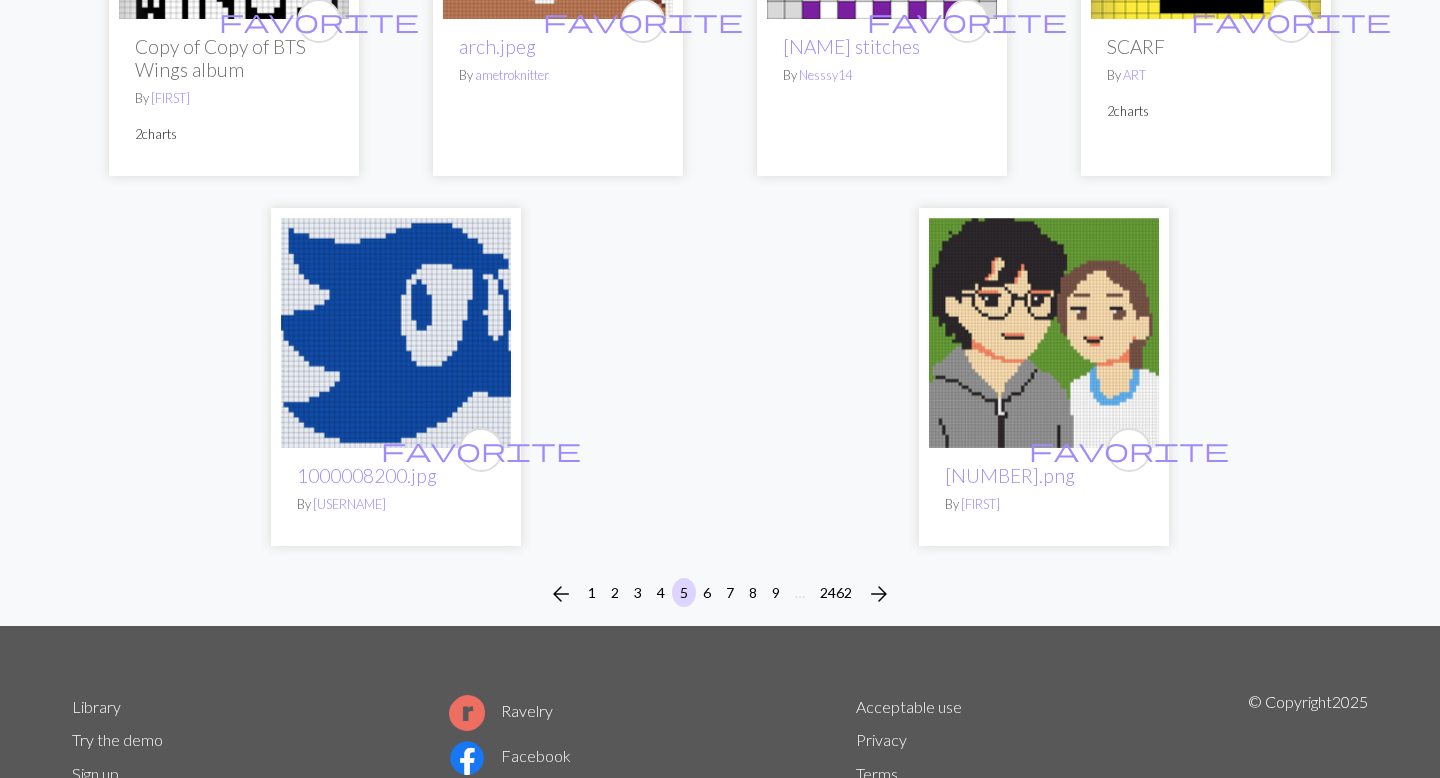scroll, scrollTop: 5143, scrollLeft: 0, axis: vertical 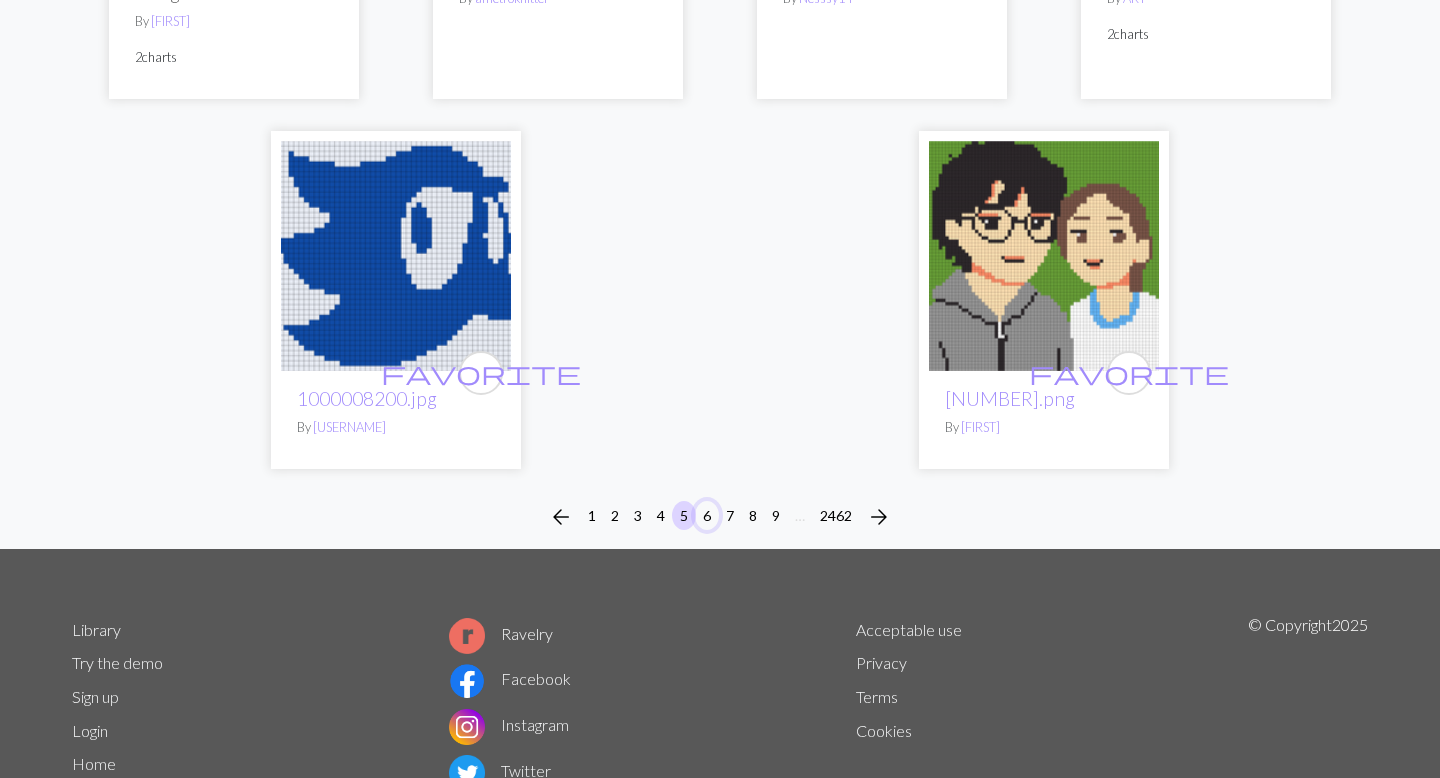 click on "6" at bounding box center [707, 515] 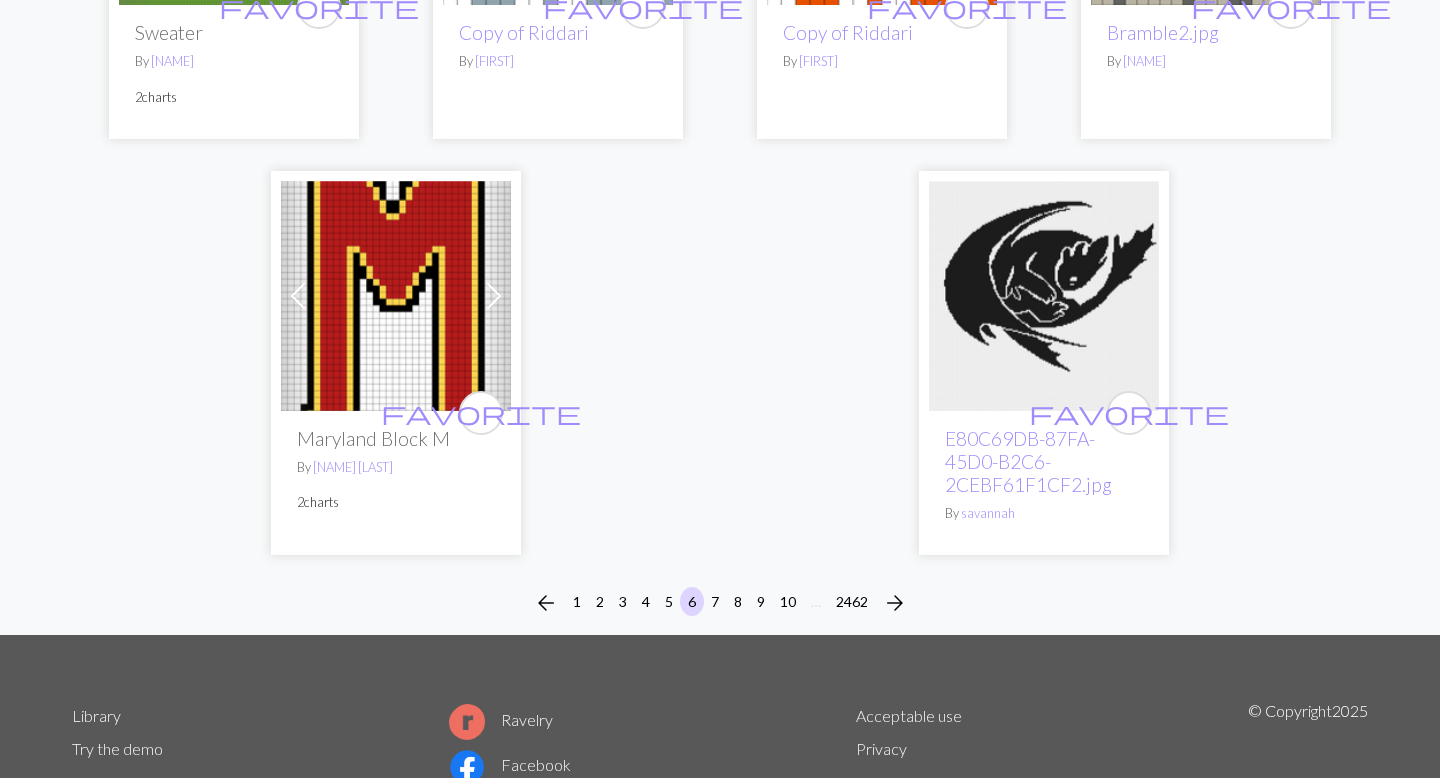 scroll, scrollTop: 5058, scrollLeft: 0, axis: vertical 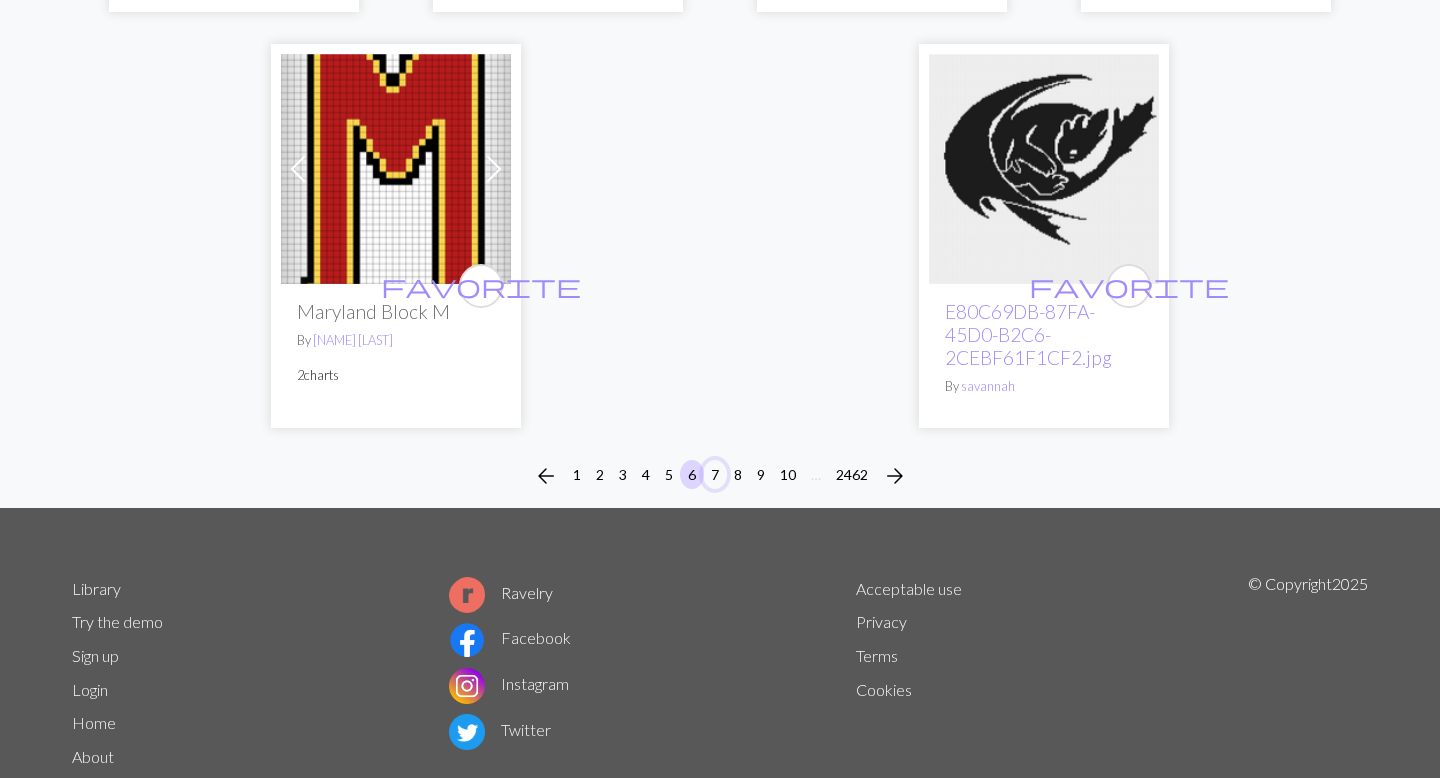 click on "7" at bounding box center (715, 474) 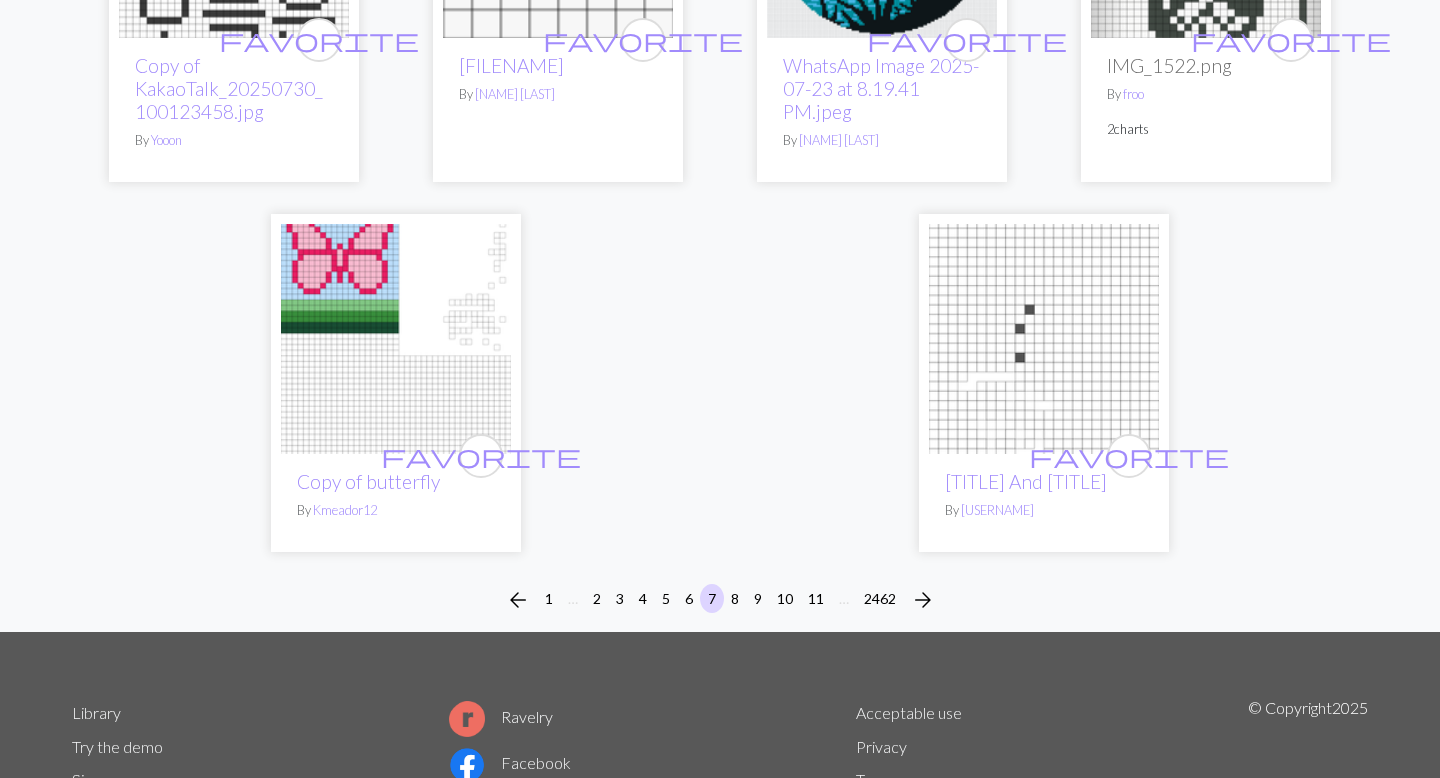 scroll, scrollTop: 4895, scrollLeft: 0, axis: vertical 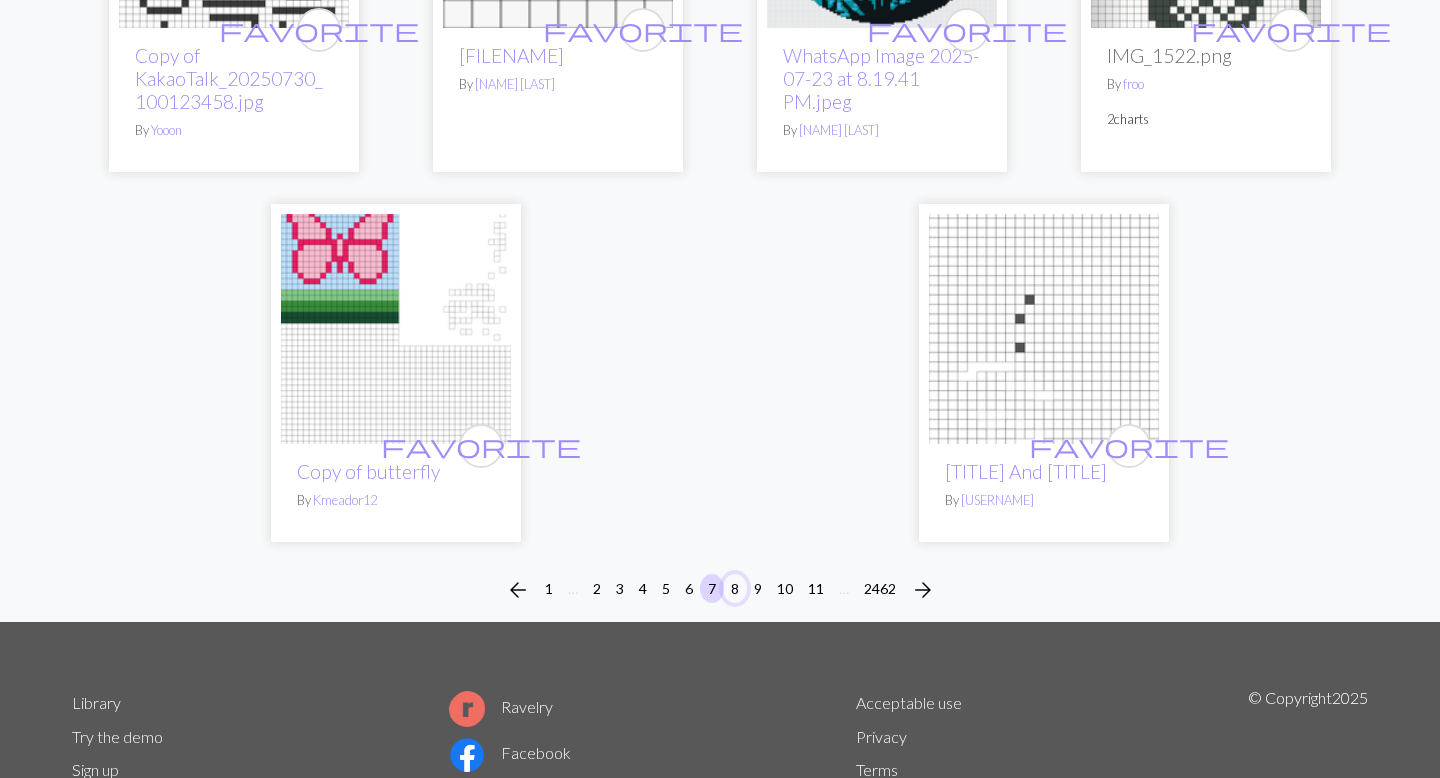 click on "8" at bounding box center [735, 588] 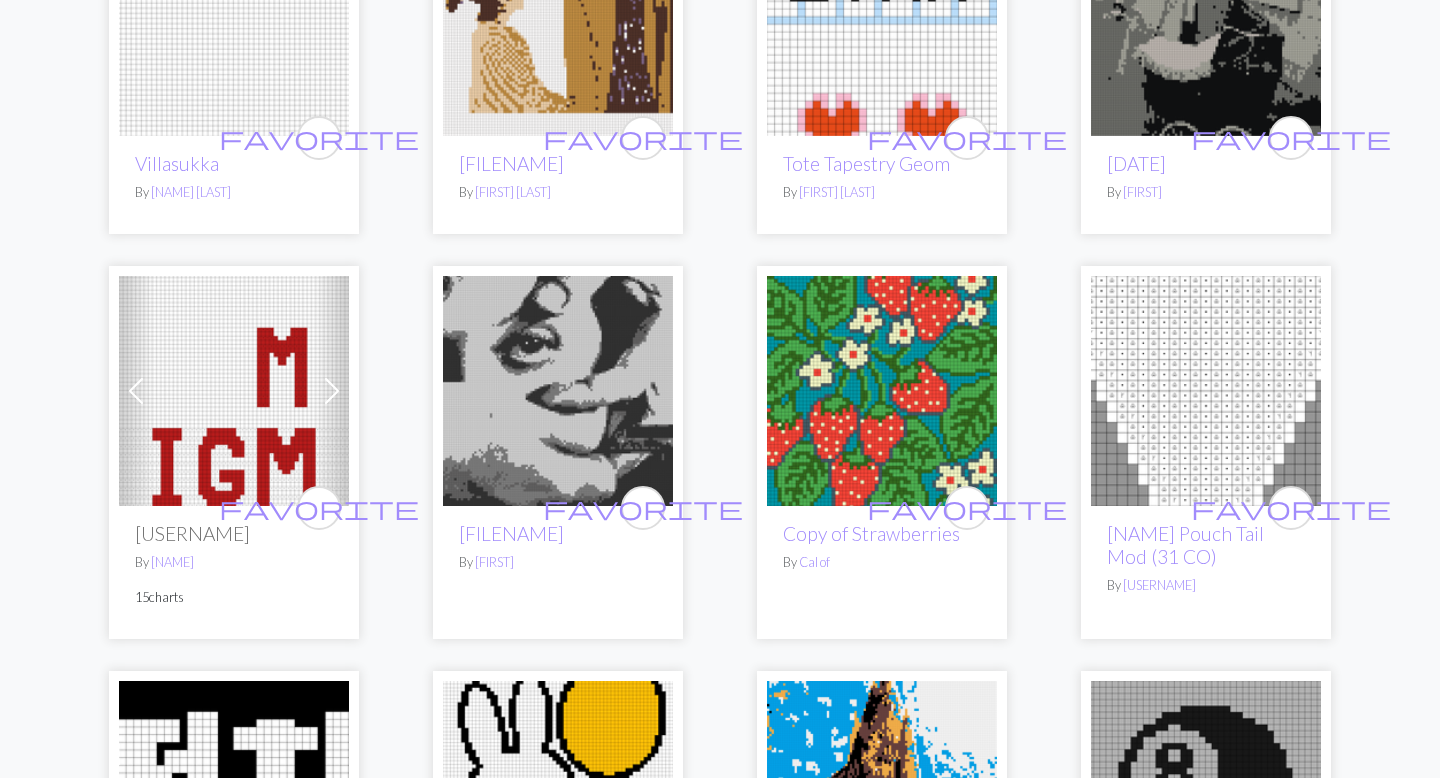 scroll, scrollTop: 1148, scrollLeft: 0, axis: vertical 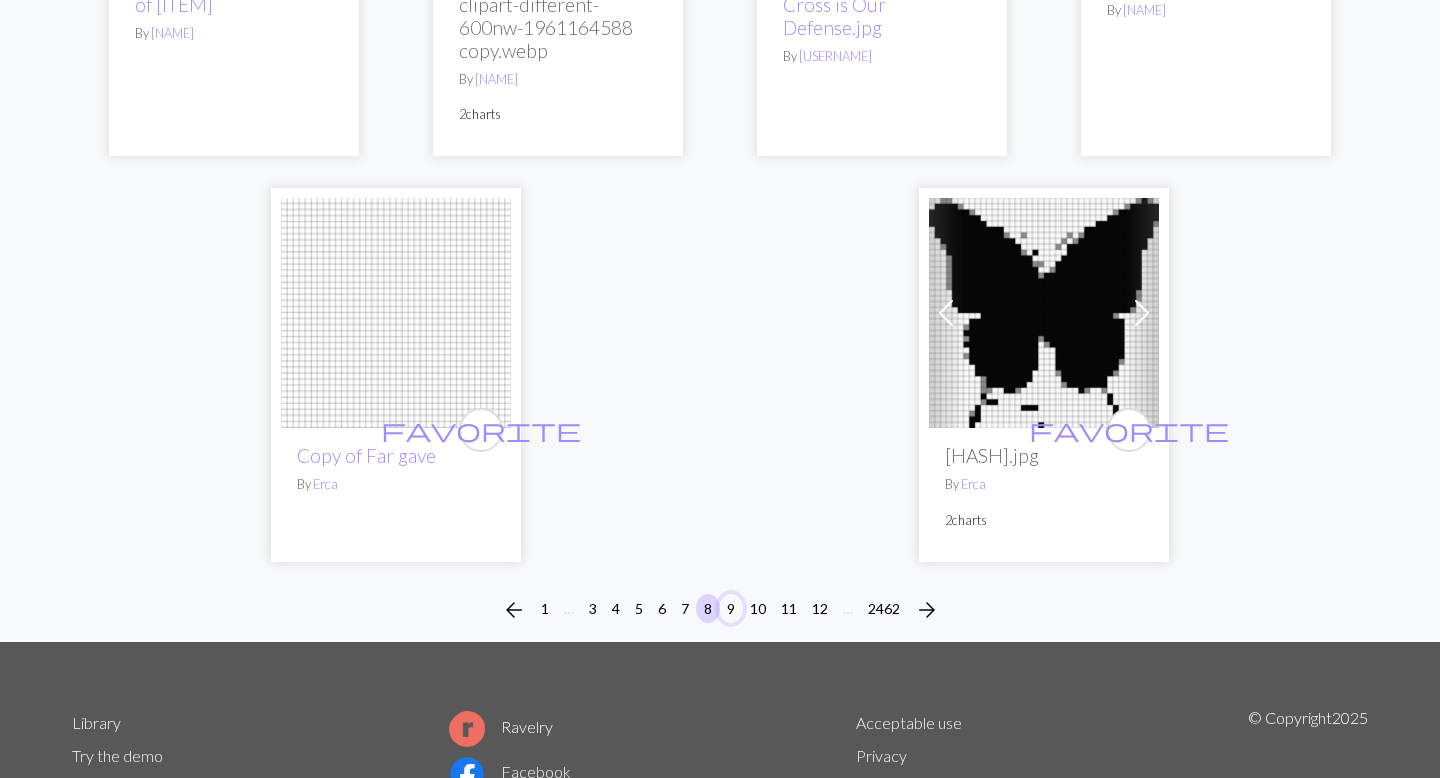 click on "9" at bounding box center [731, 608] 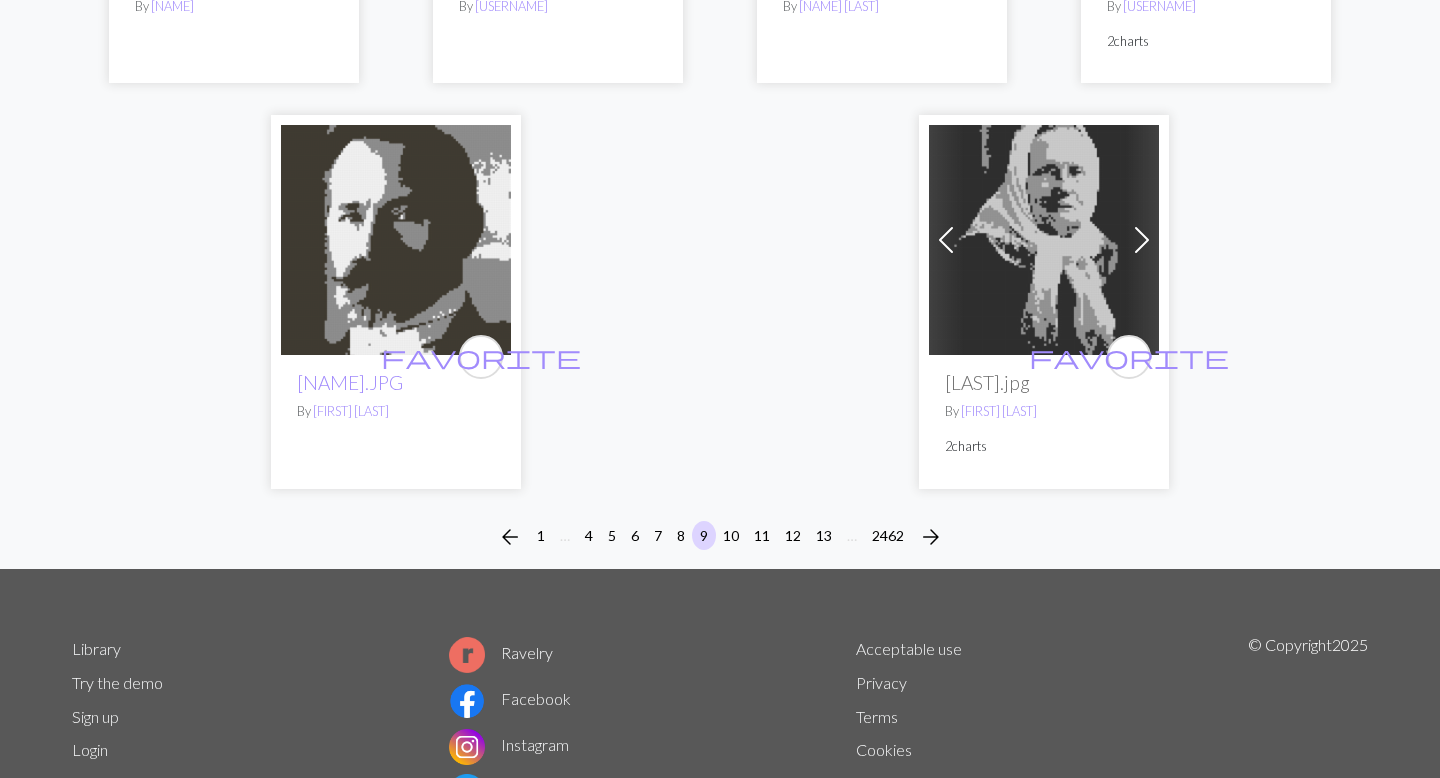 scroll, scrollTop: 4886, scrollLeft: 0, axis: vertical 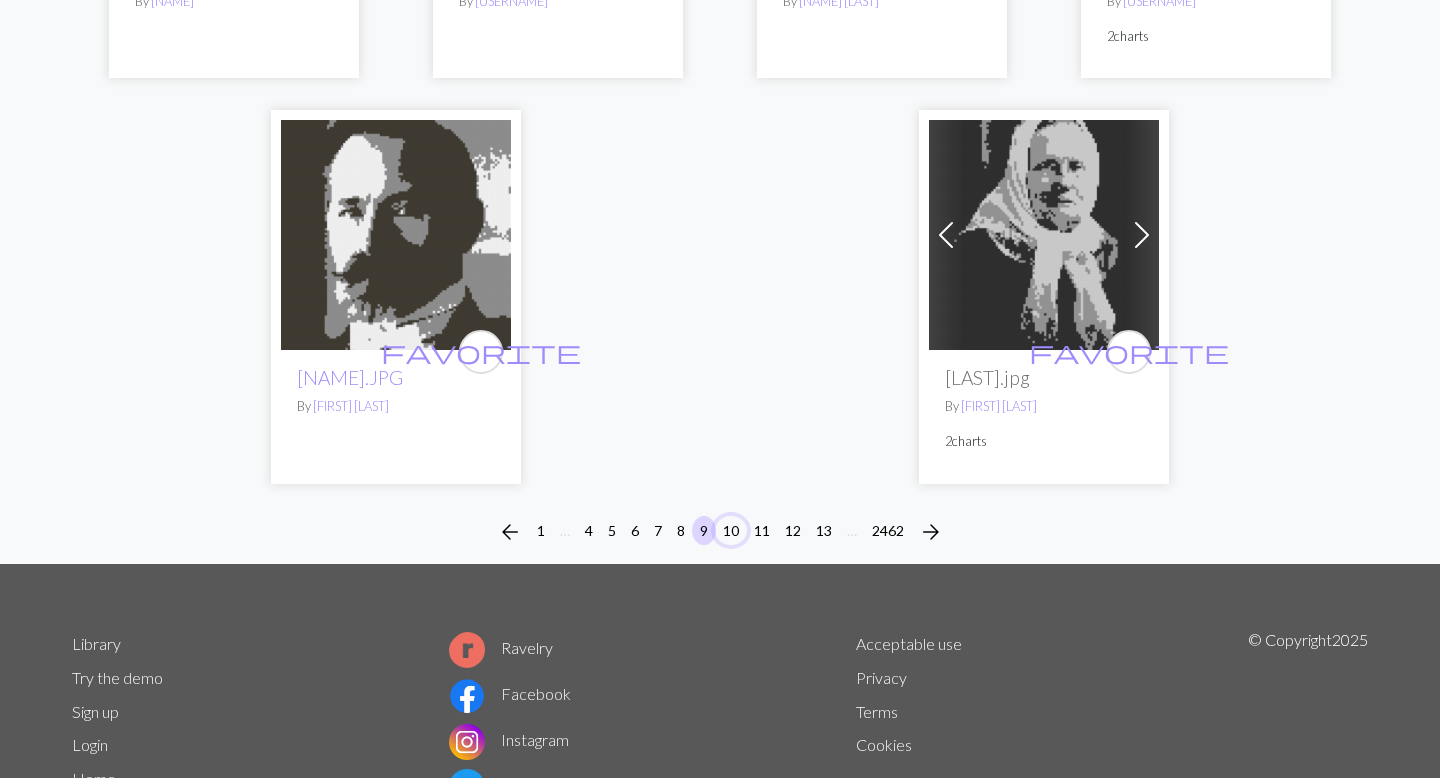 click on "10" at bounding box center [731, 530] 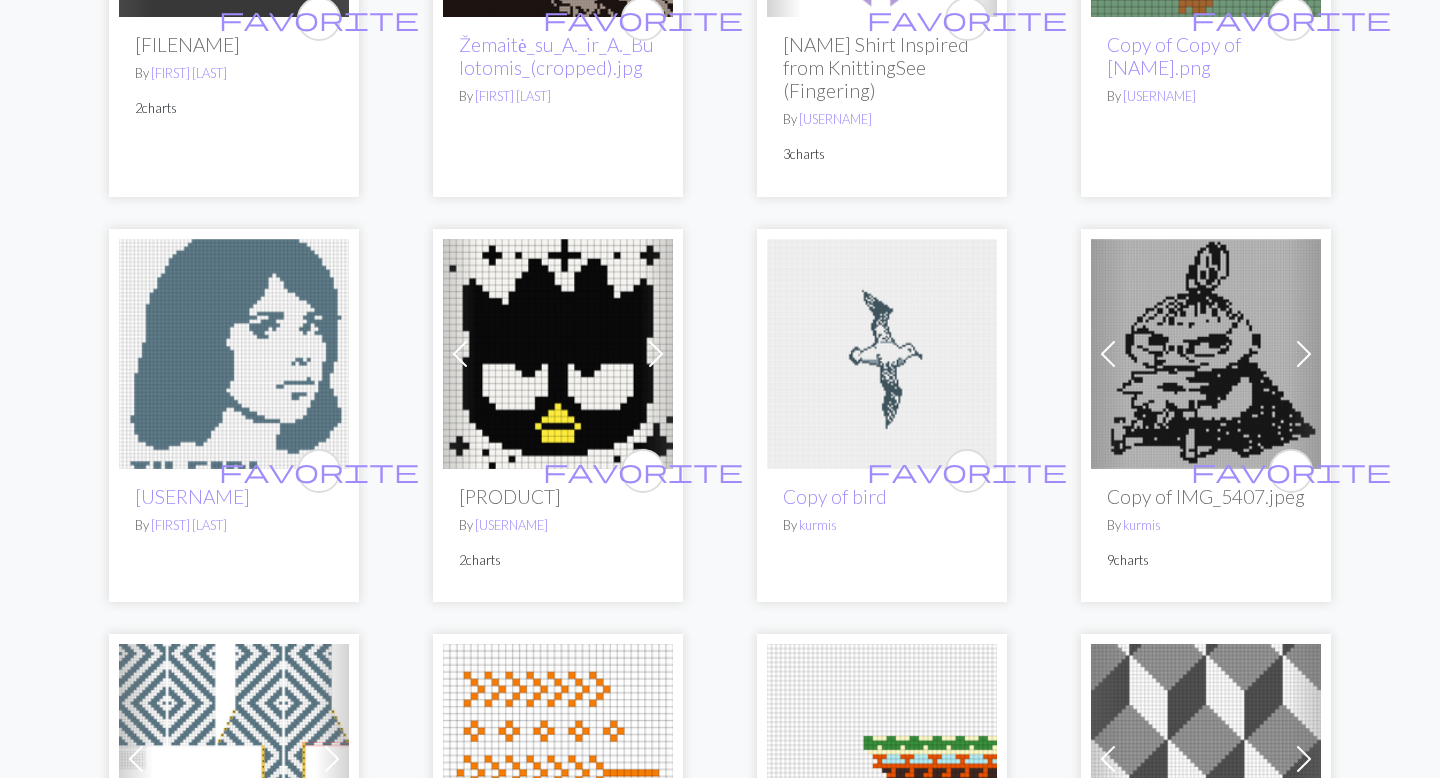 scroll, scrollTop: 496, scrollLeft: 0, axis: vertical 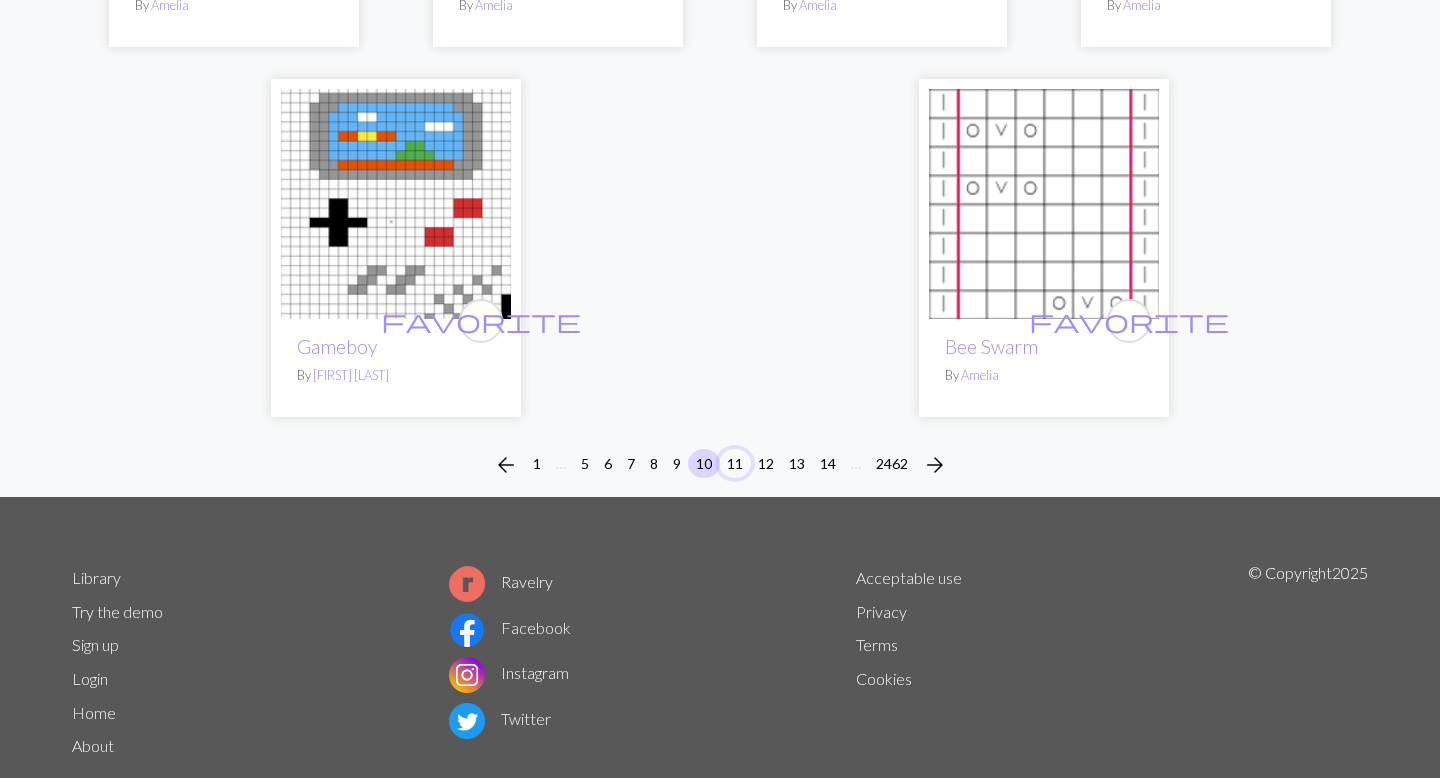 click on "11" at bounding box center (735, 463) 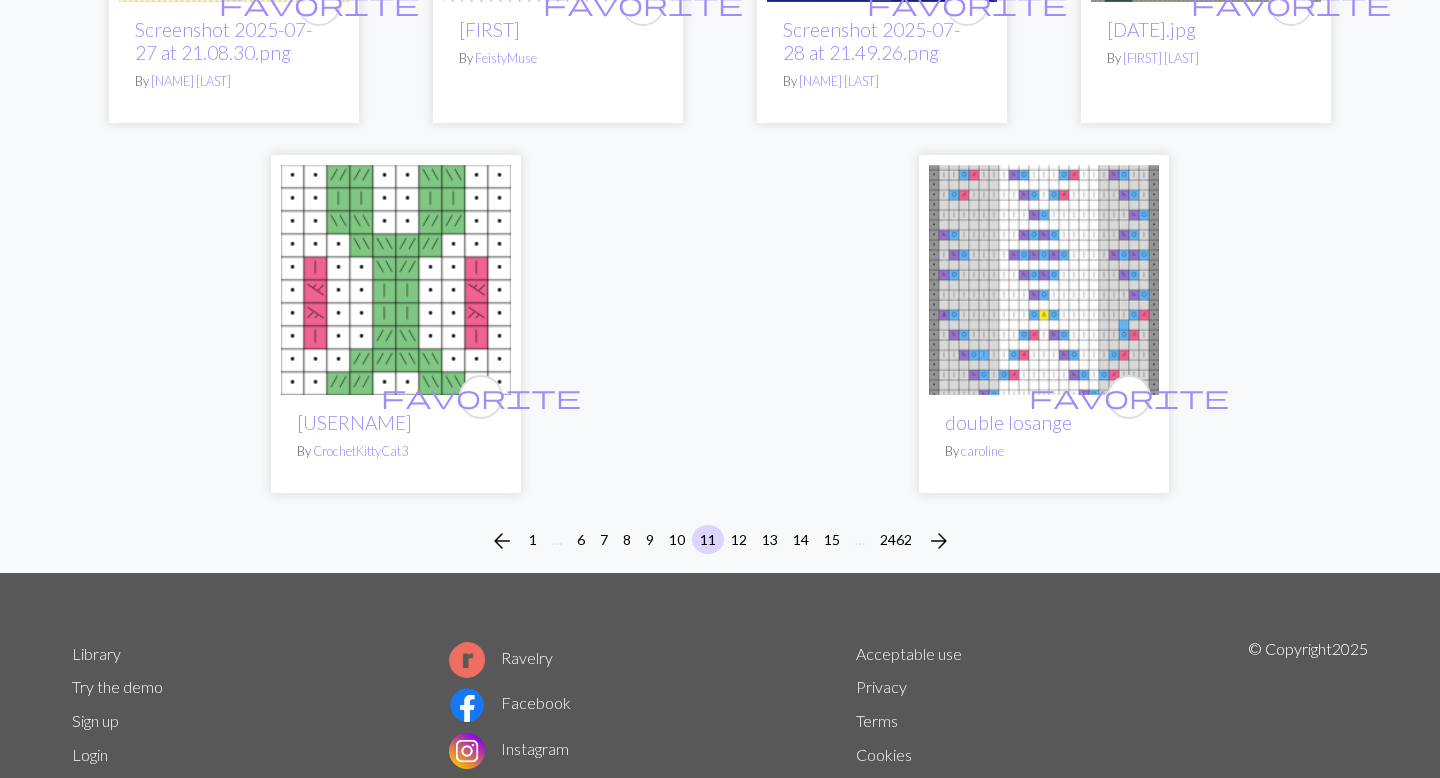 scroll, scrollTop: 4932, scrollLeft: 0, axis: vertical 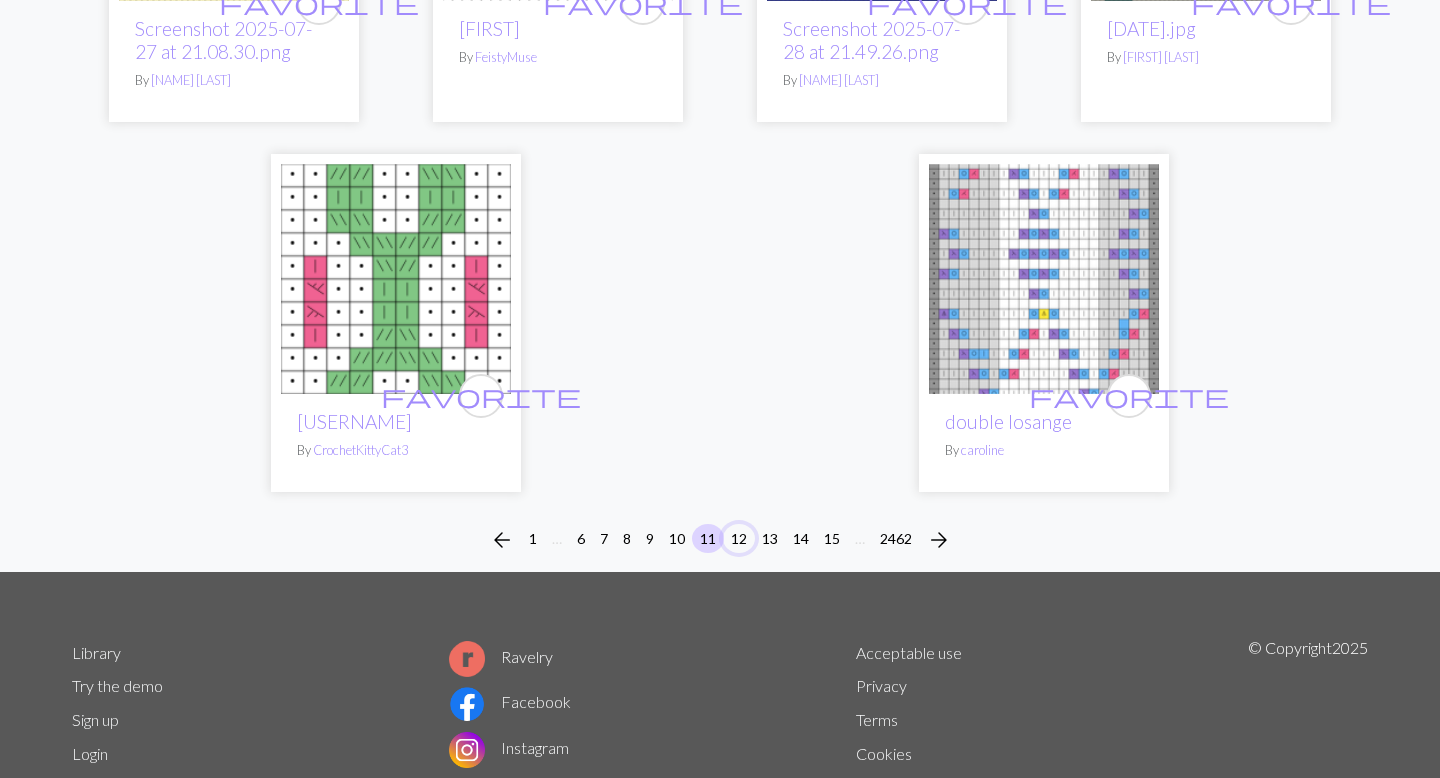 click on "12" at bounding box center [739, 538] 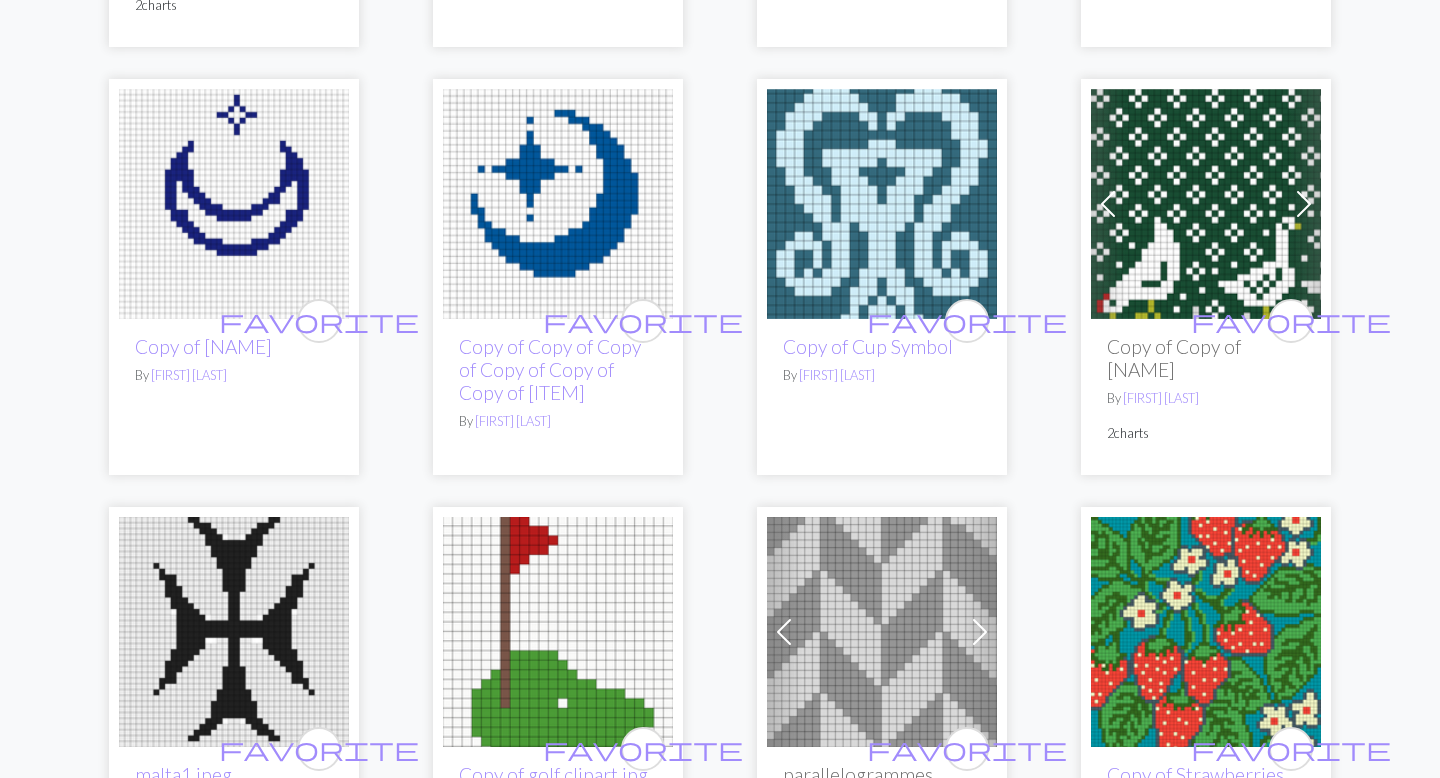 scroll, scrollTop: 3044, scrollLeft: 0, axis: vertical 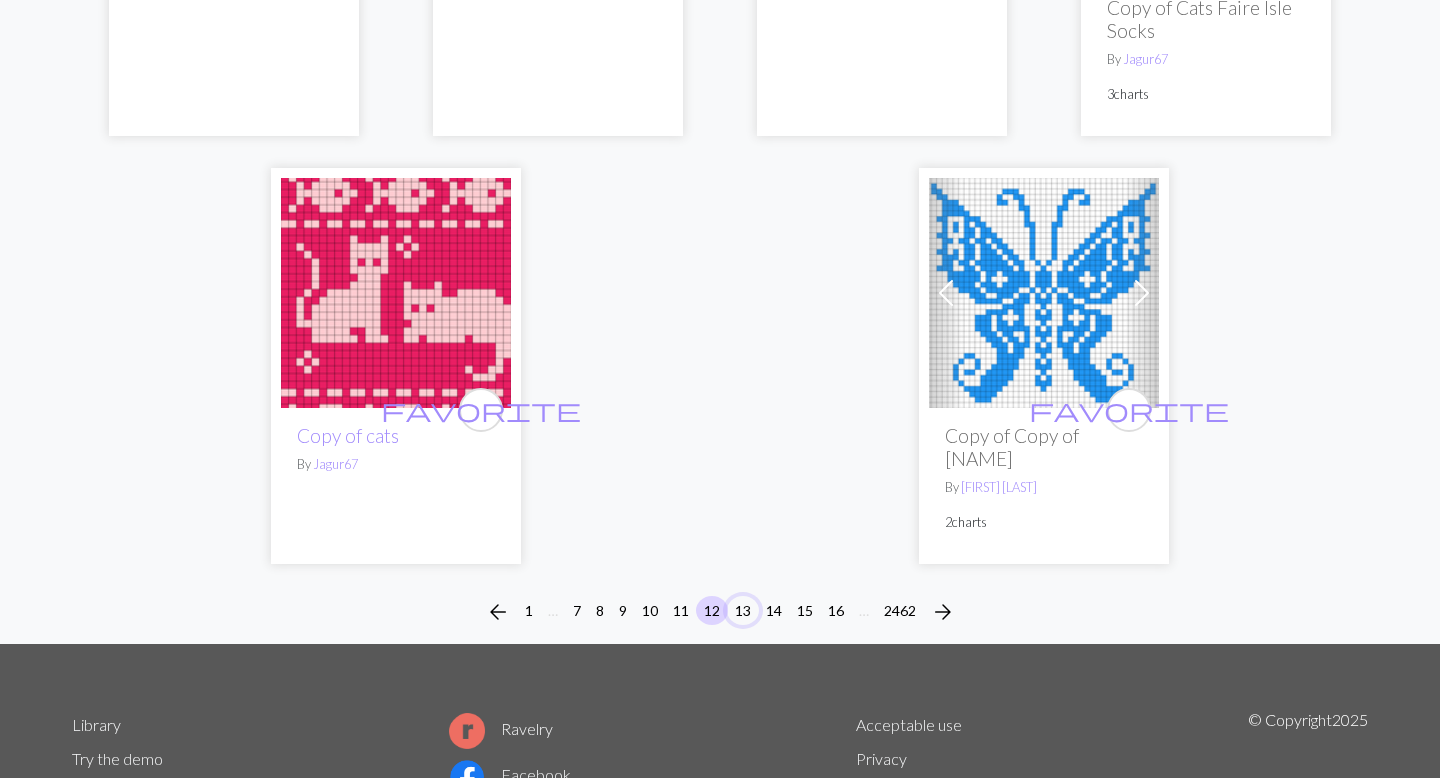 click on "13" at bounding box center (743, 610) 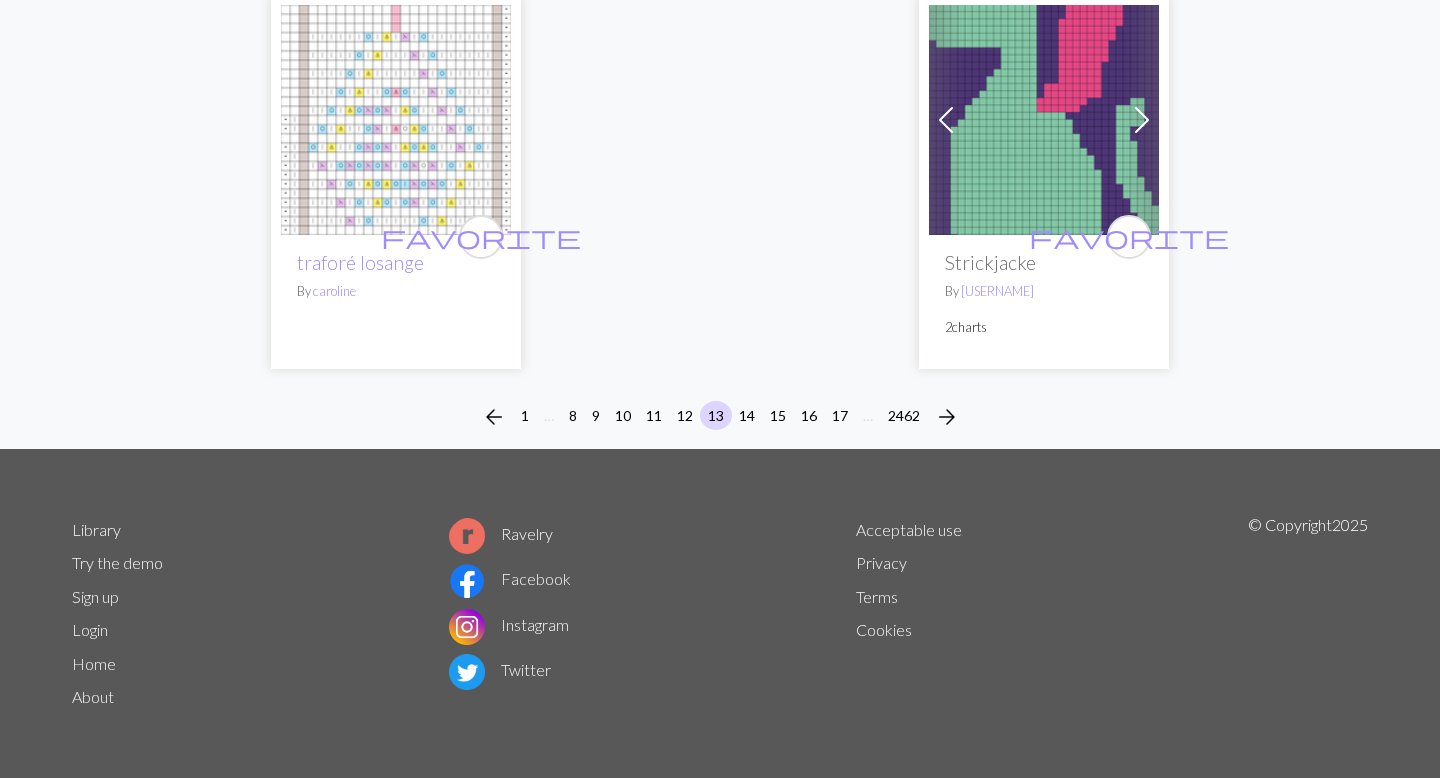 scroll, scrollTop: 5274, scrollLeft: 0, axis: vertical 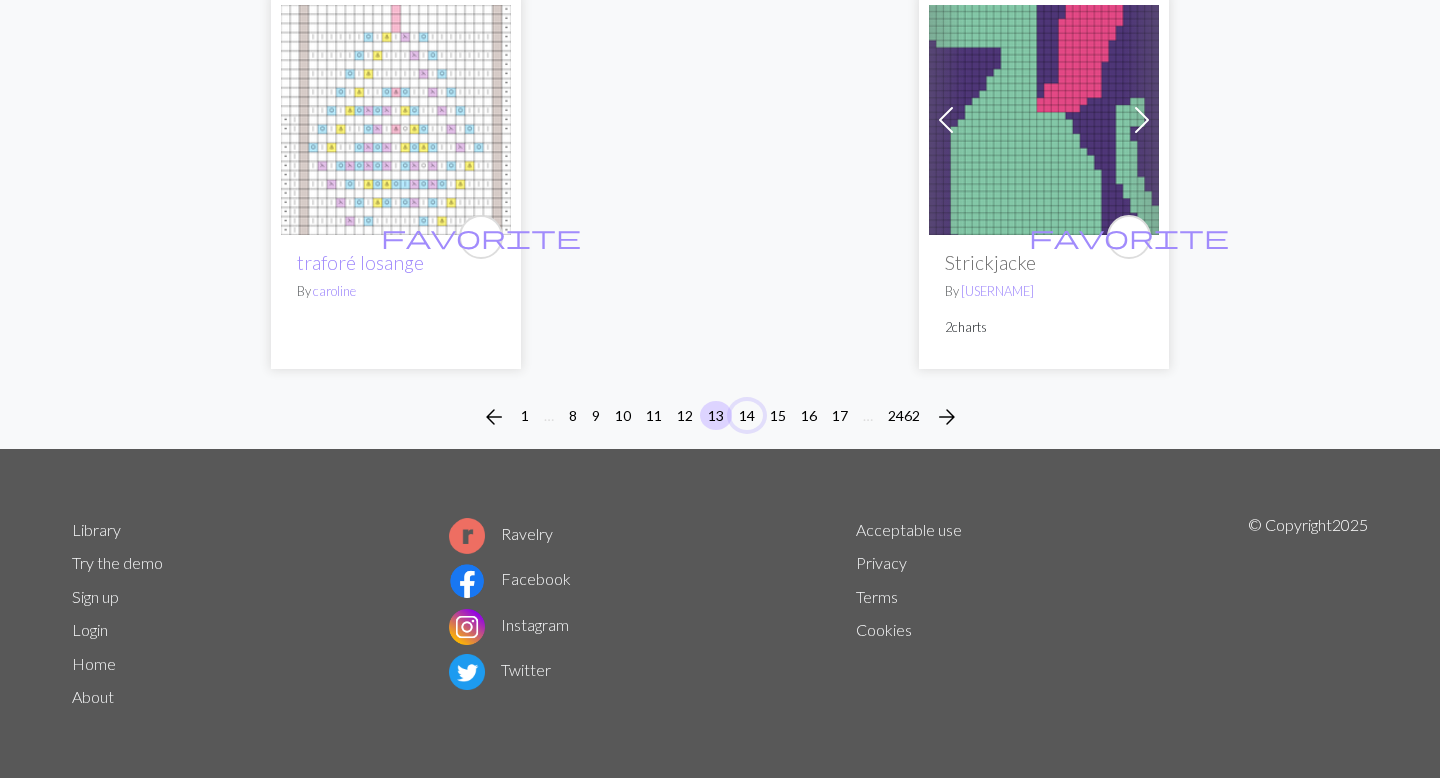 click on "14" at bounding box center (747, 415) 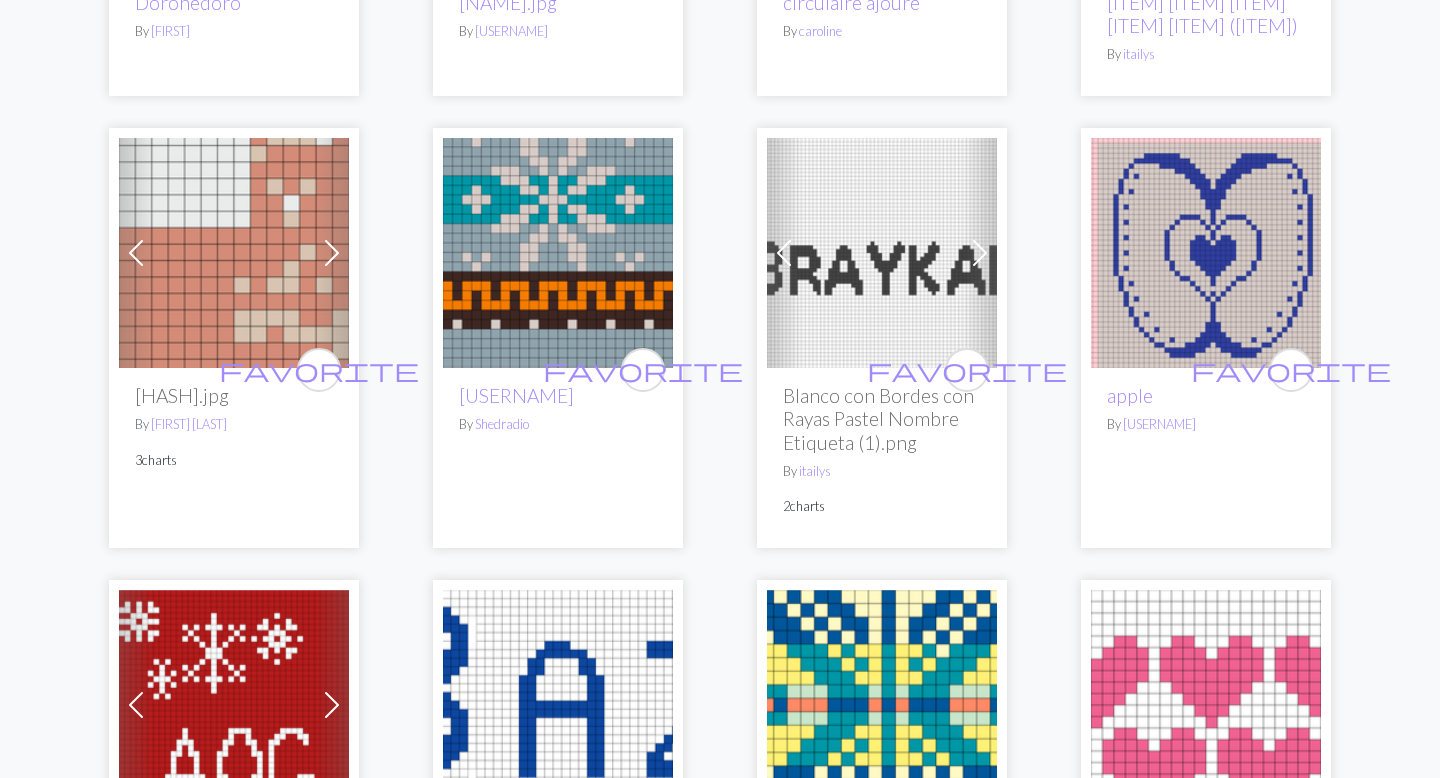 scroll, scrollTop: 530, scrollLeft: 0, axis: vertical 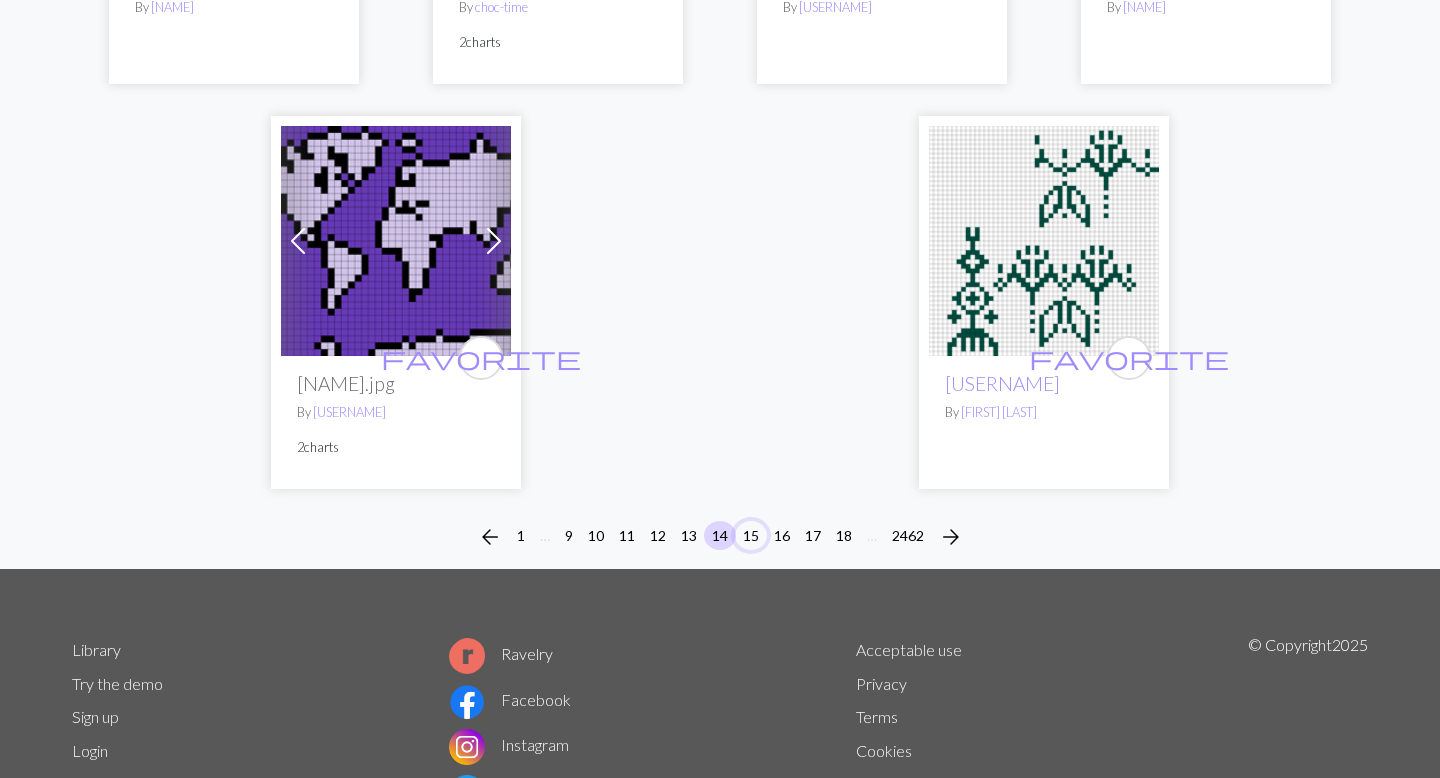 click on "15" at bounding box center (751, 535) 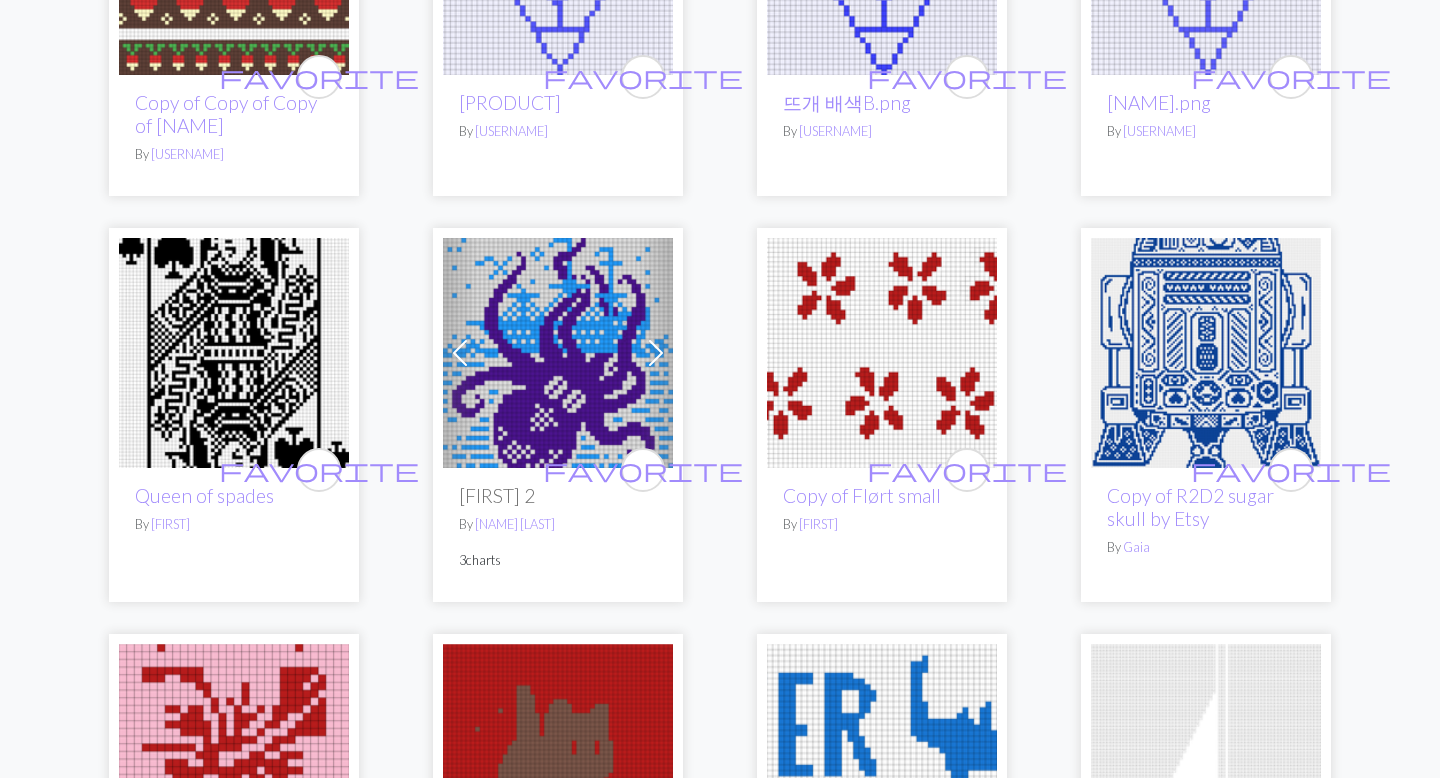 scroll, scrollTop: 4163, scrollLeft: 0, axis: vertical 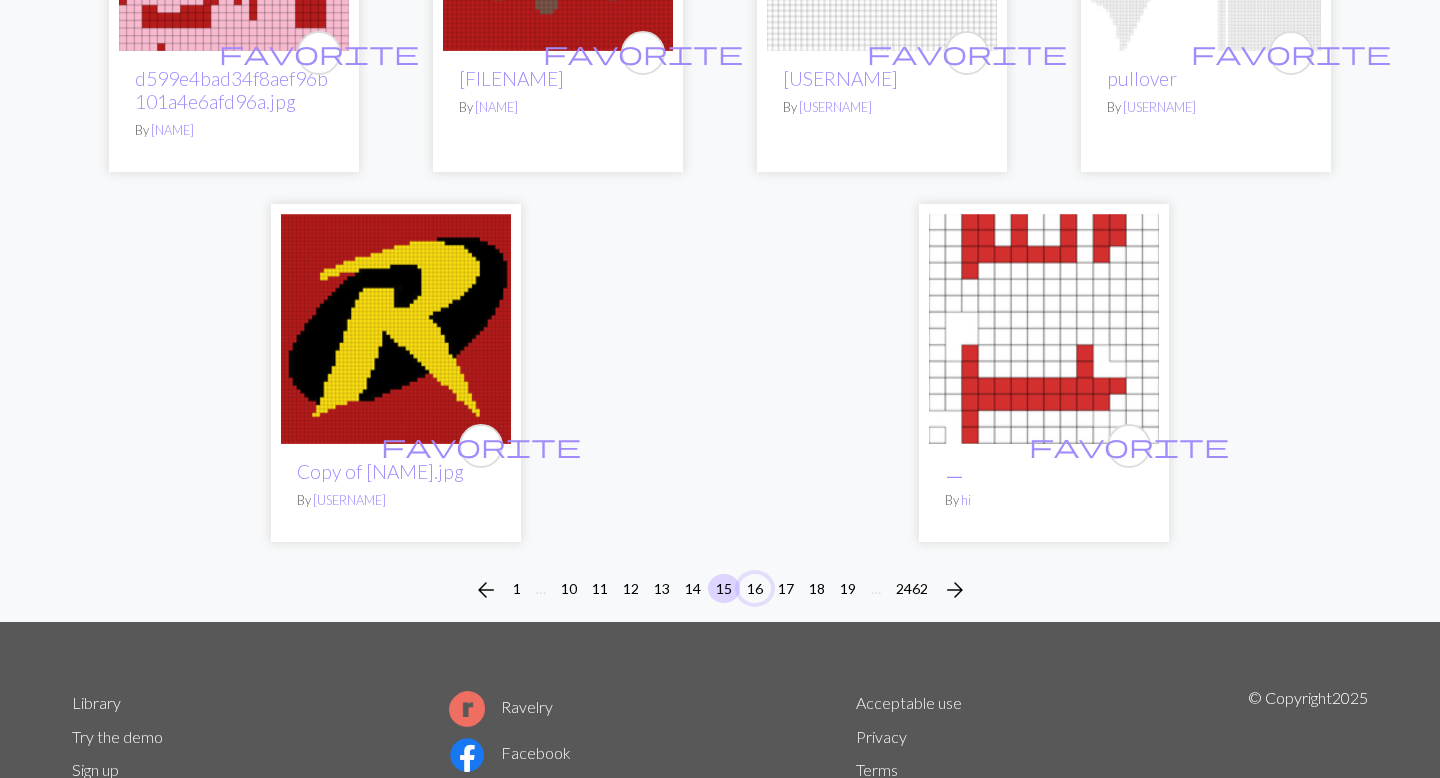 click on "16" at bounding box center (755, 588) 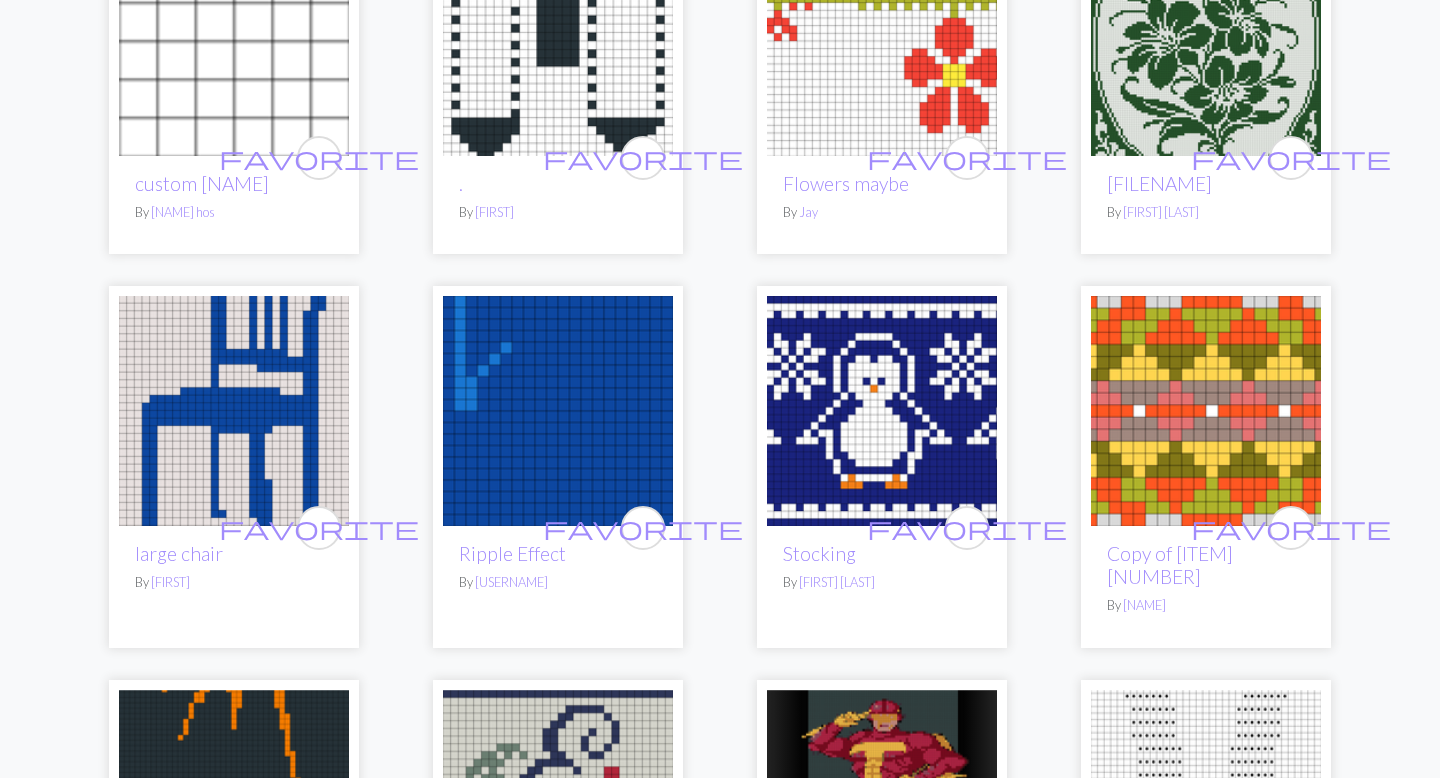 scroll, scrollTop: 370, scrollLeft: 0, axis: vertical 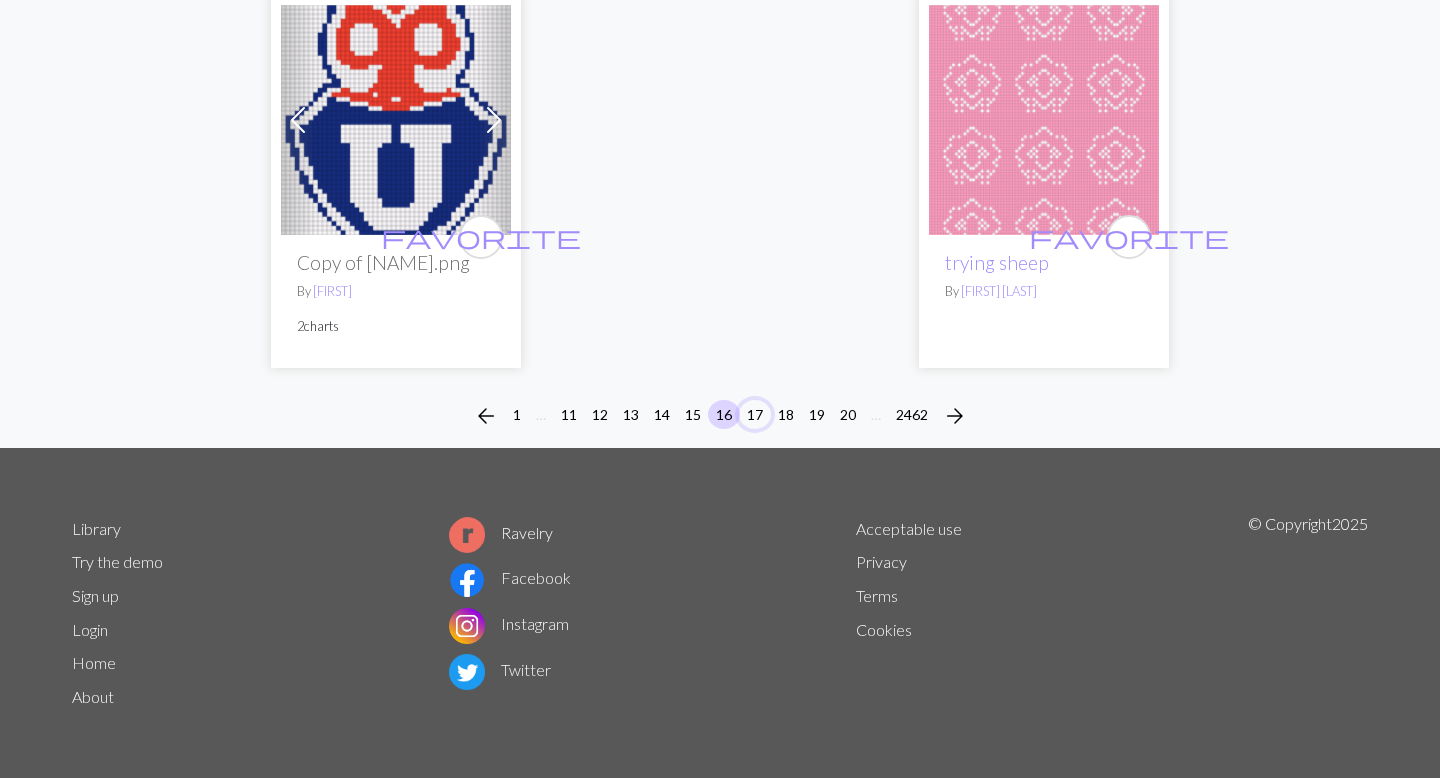 click on "17" at bounding box center (755, 414) 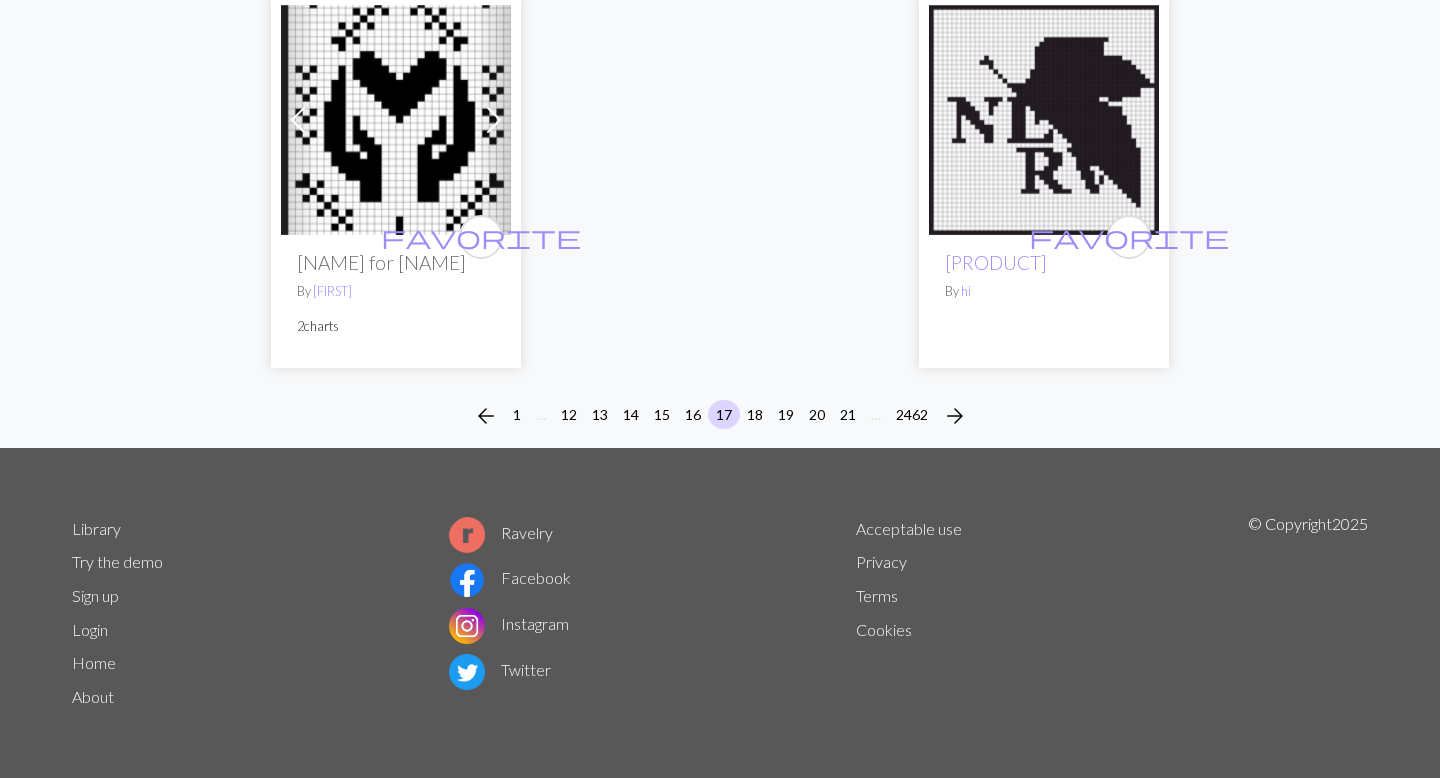 scroll, scrollTop: 5198, scrollLeft: 0, axis: vertical 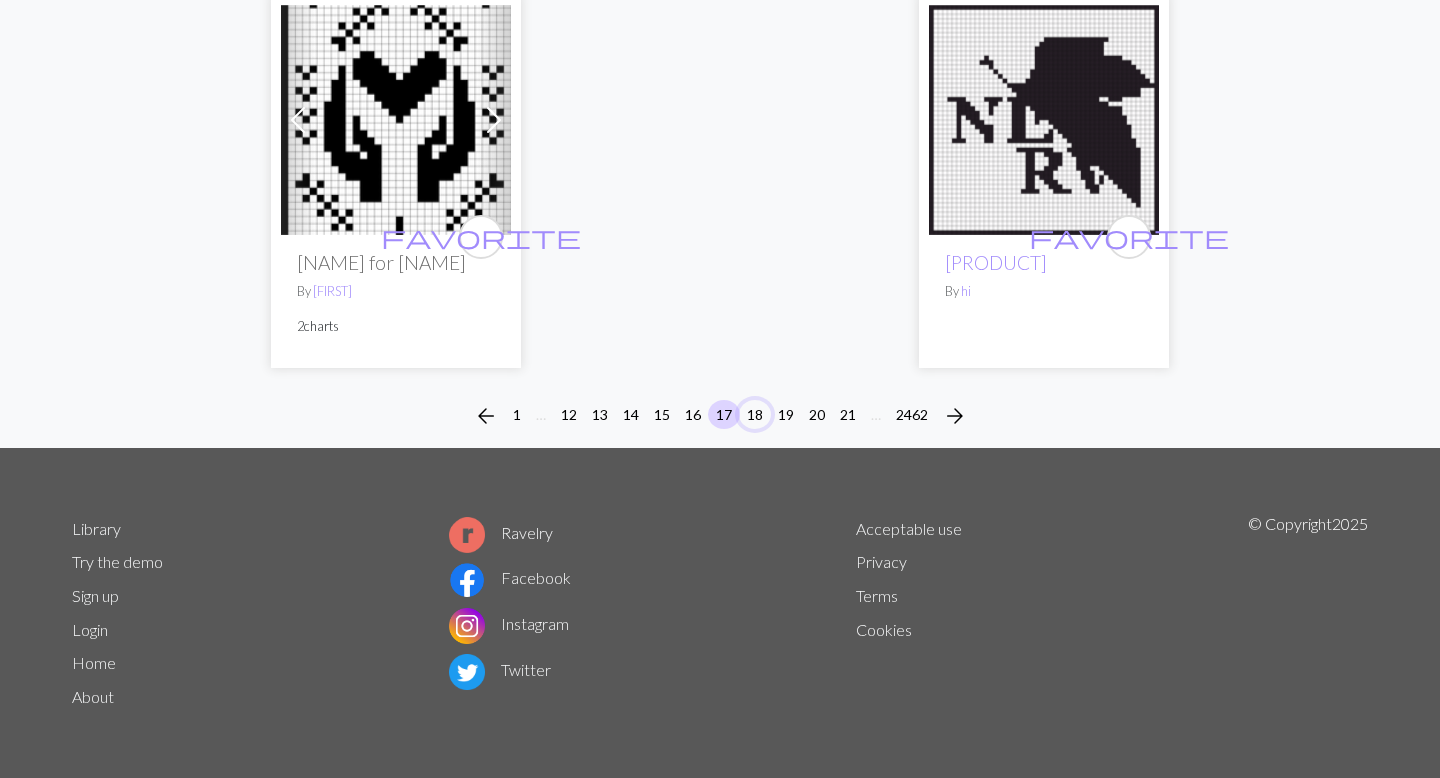 click on "18" at bounding box center [755, 414] 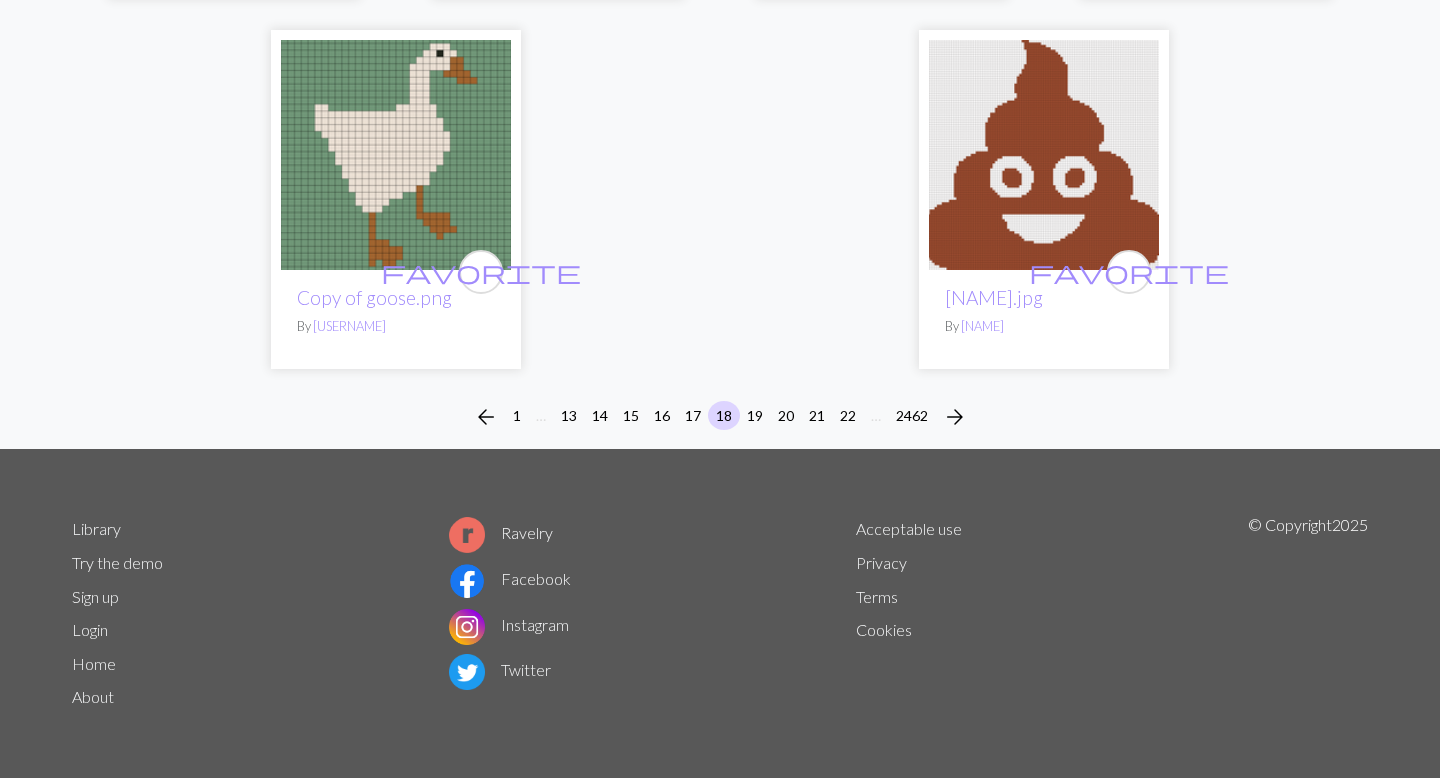 scroll, scrollTop: 5190, scrollLeft: 0, axis: vertical 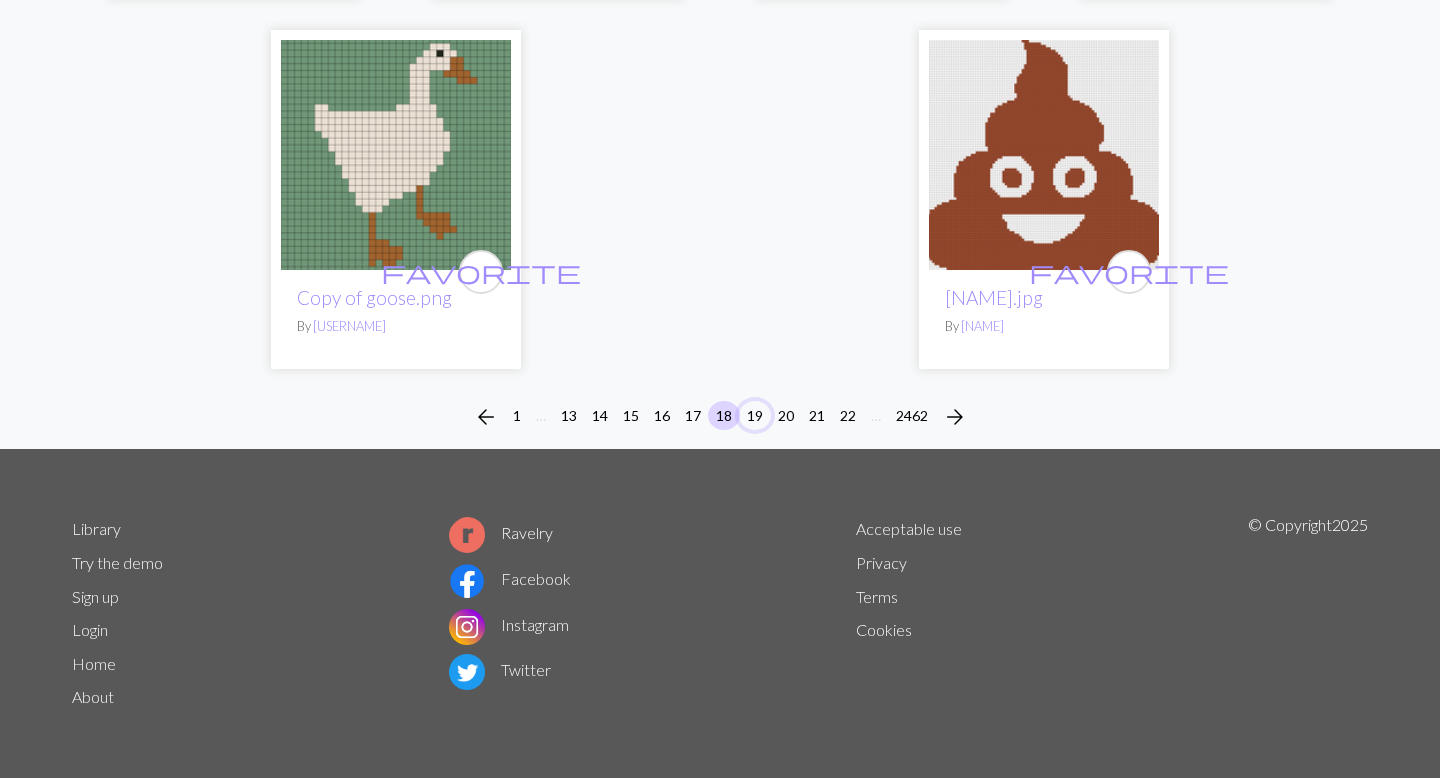 click on "19" at bounding box center [755, 415] 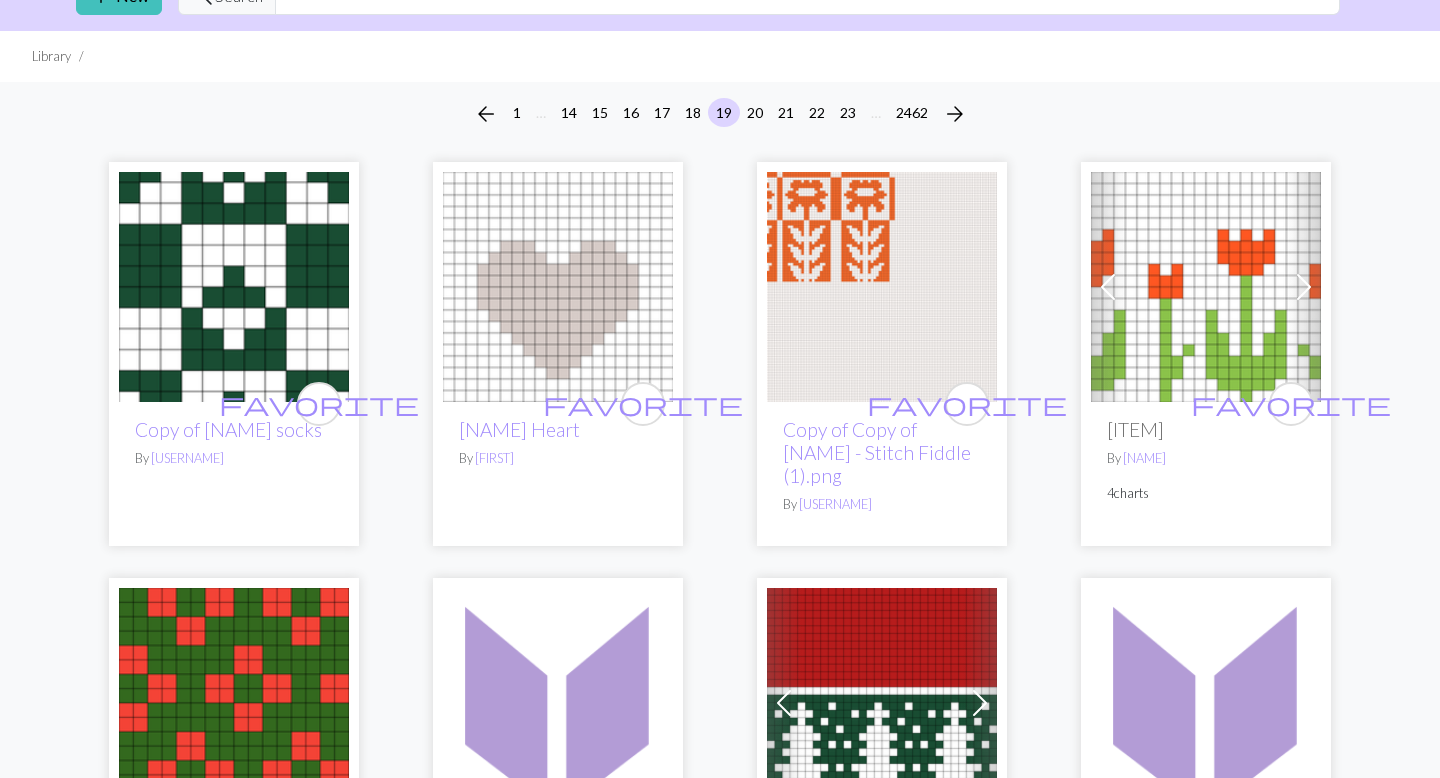 scroll, scrollTop: 116, scrollLeft: 0, axis: vertical 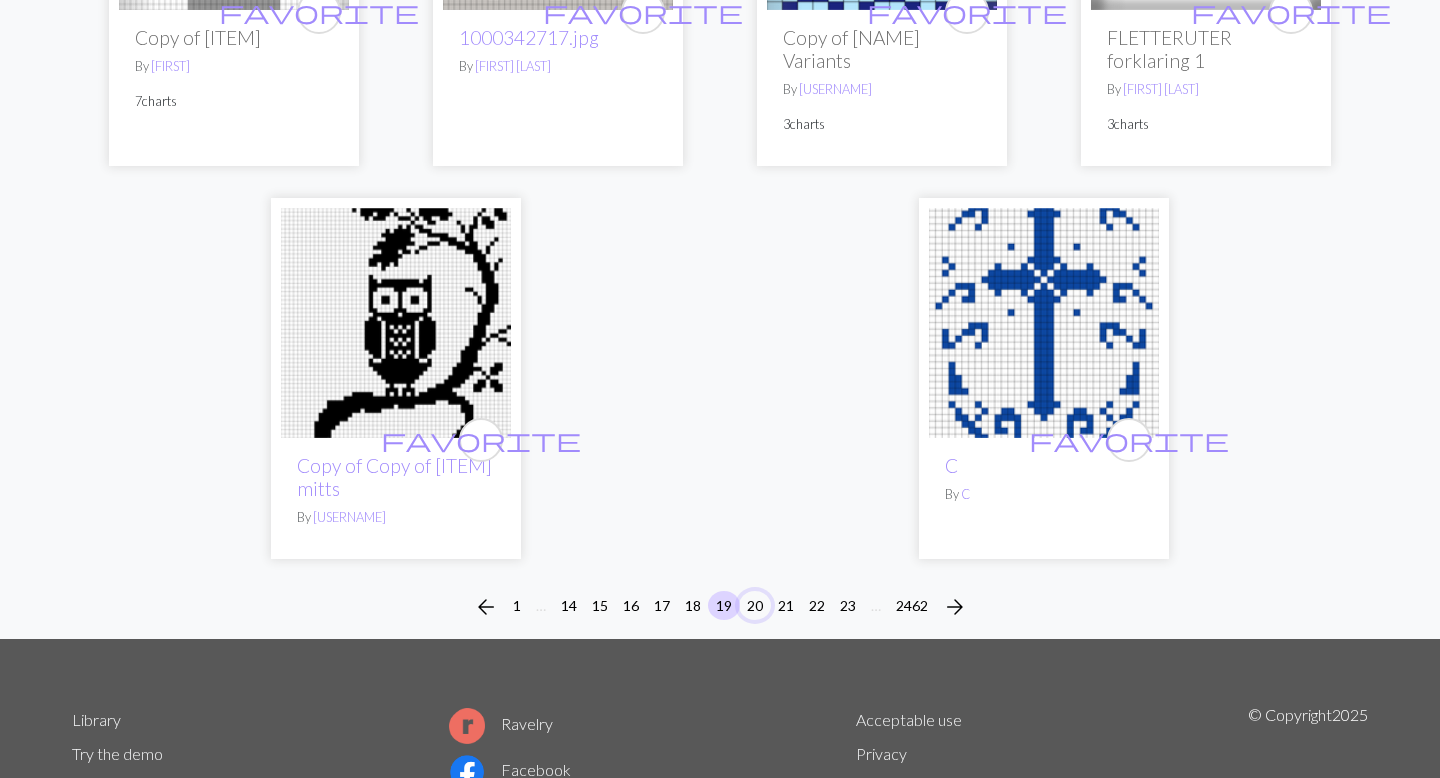click on "20" at bounding box center [755, 605] 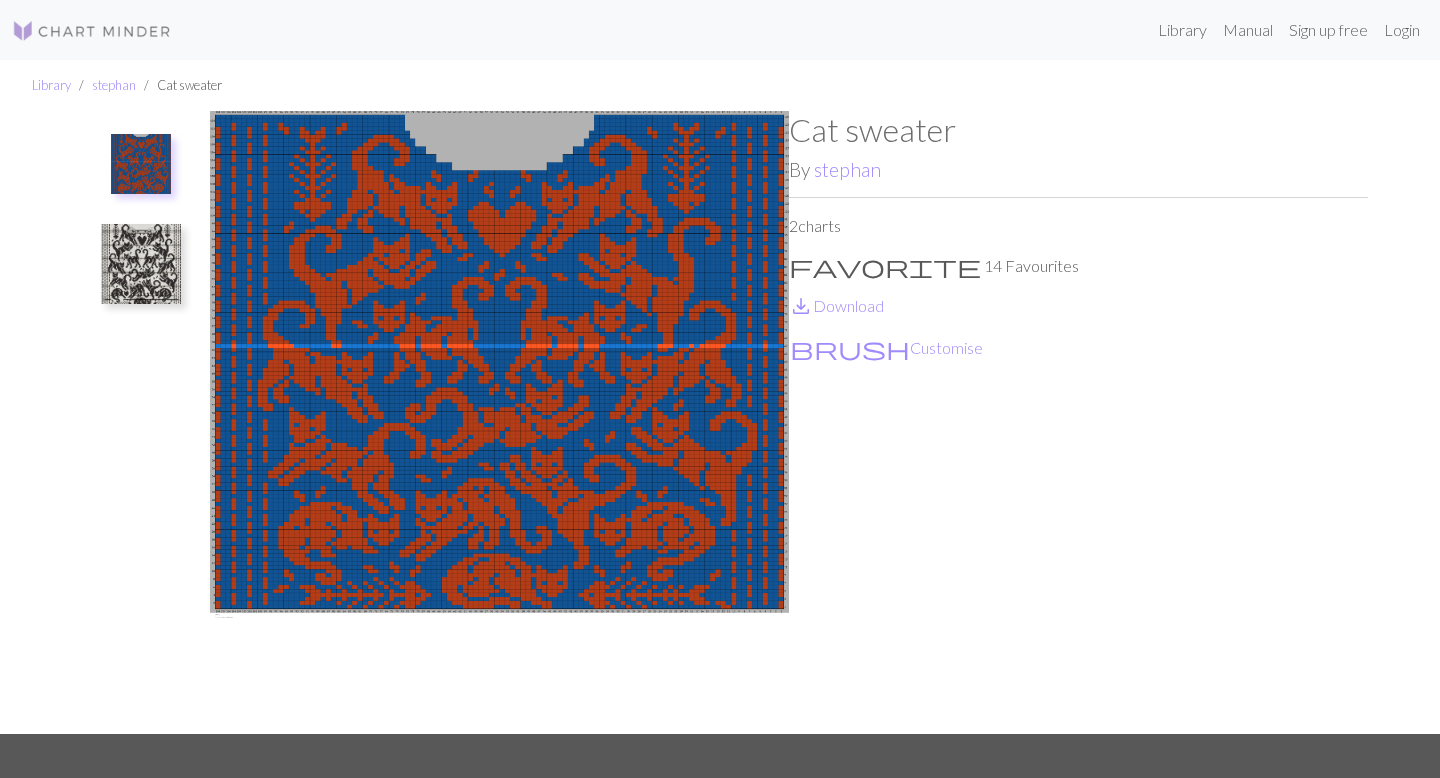 scroll, scrollTop: 0, scrollLeft: 0, axis: both 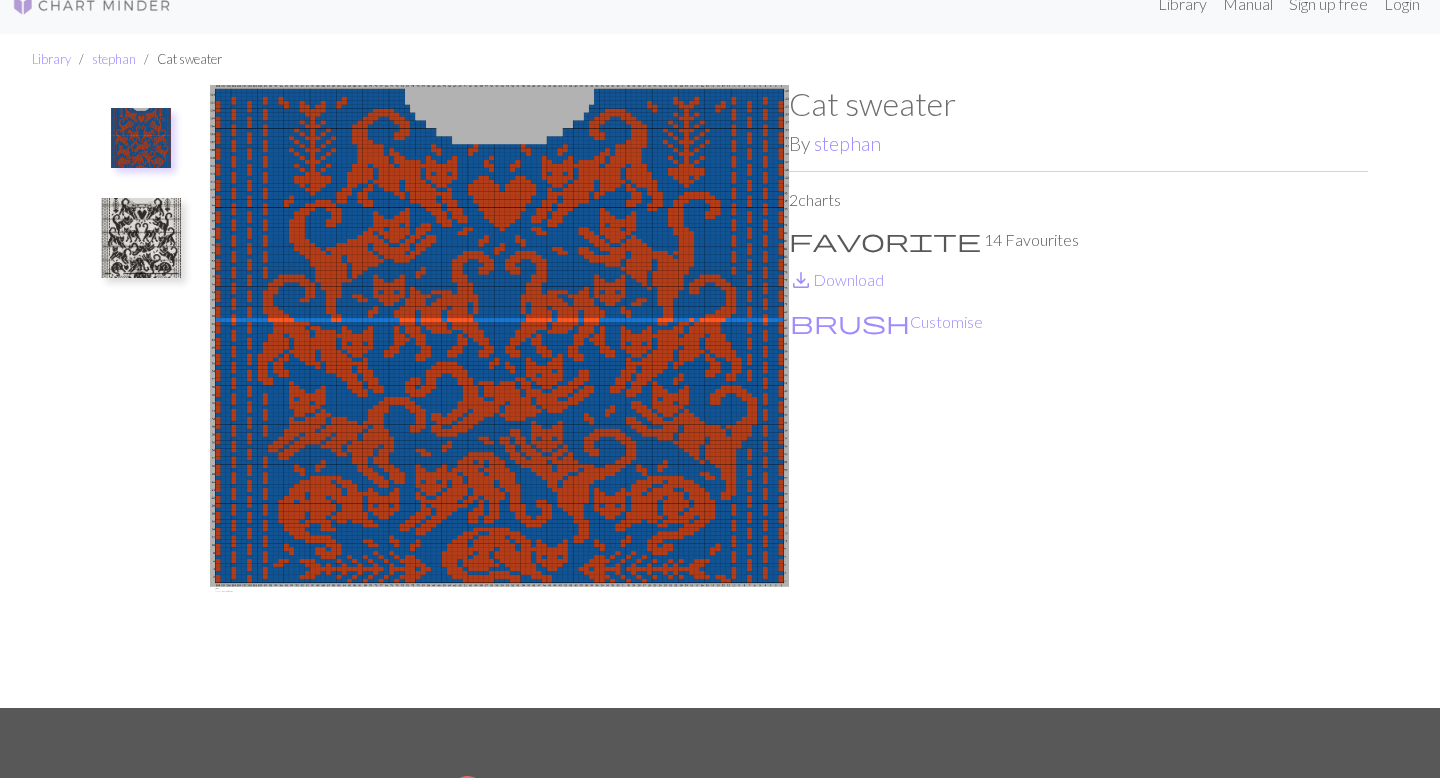 click at bounding box center [141, 238] 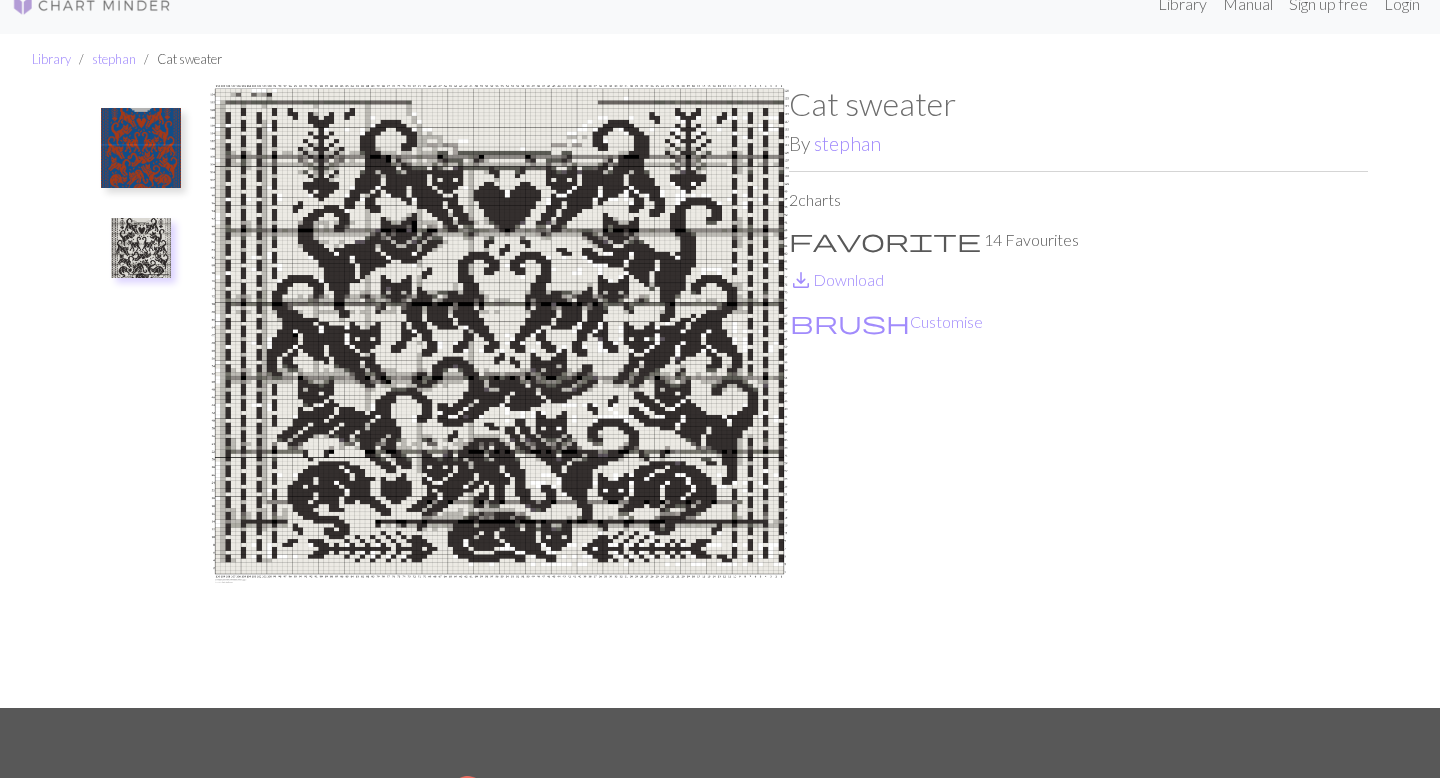 click at bounding box center [141, 148] 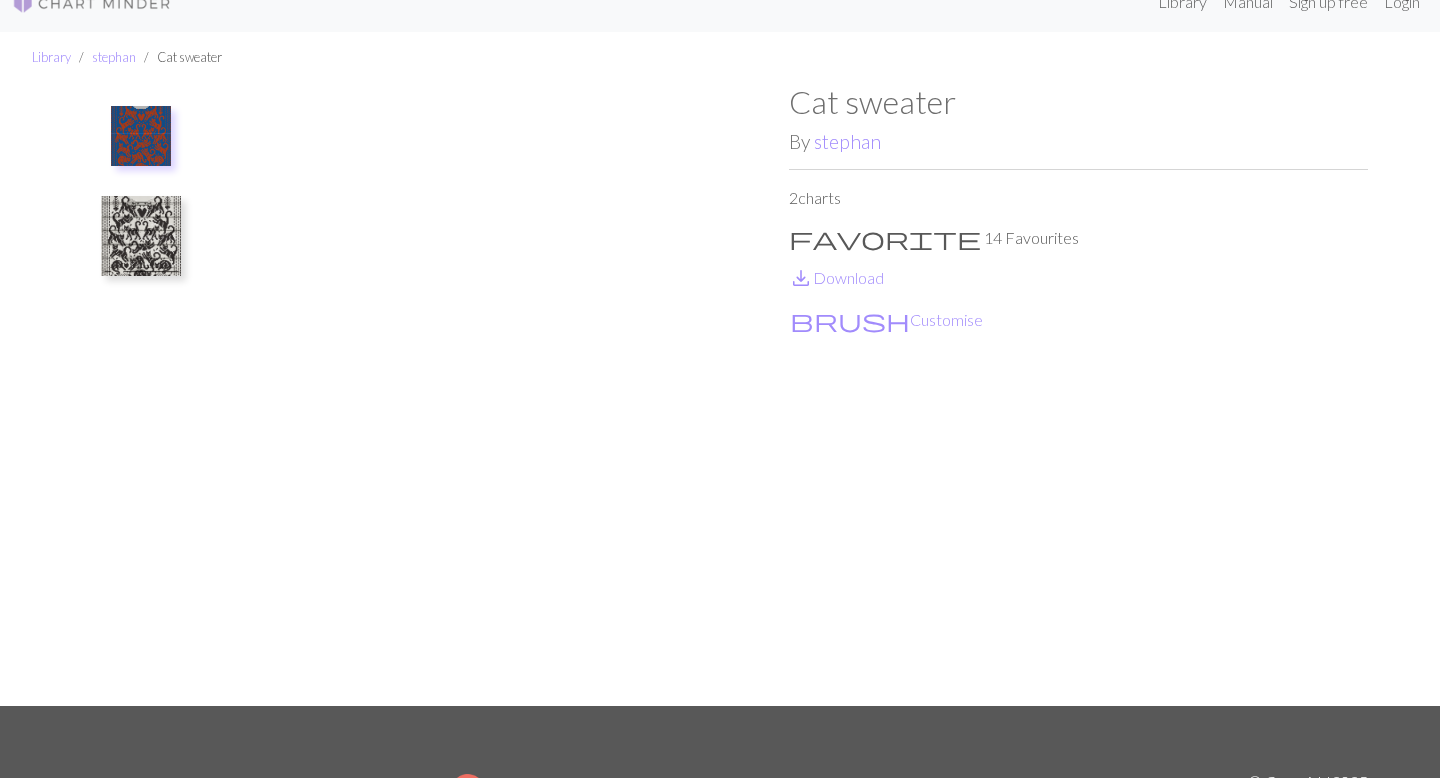 scroll, scrollTop: 30, scrollLeft: 0, axis: vertical 